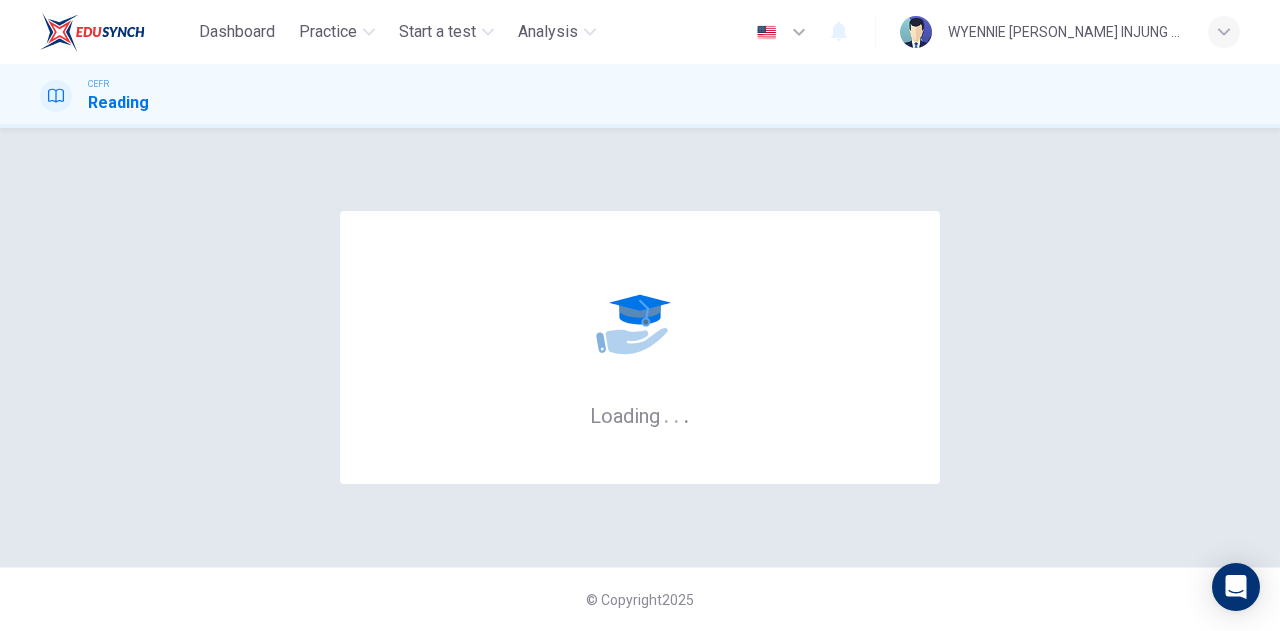 scroll, scrollTop: 0, scrollLeft: 0, axis: both 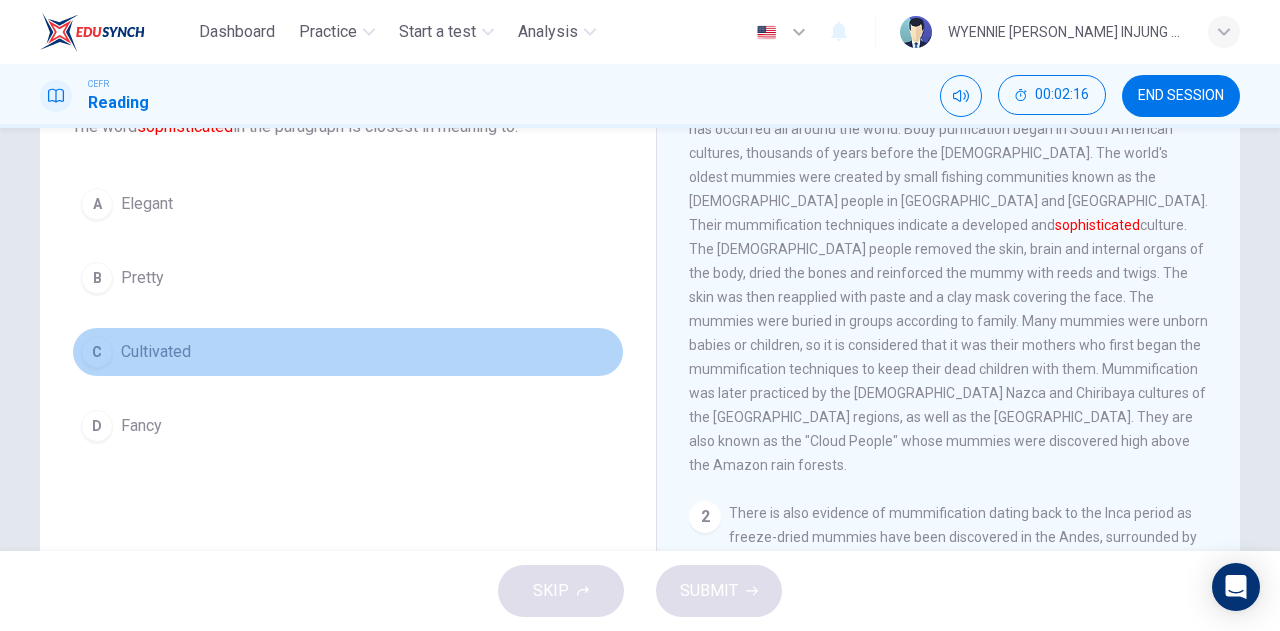 click on "Cultivated" at bounding box center [156, 352] 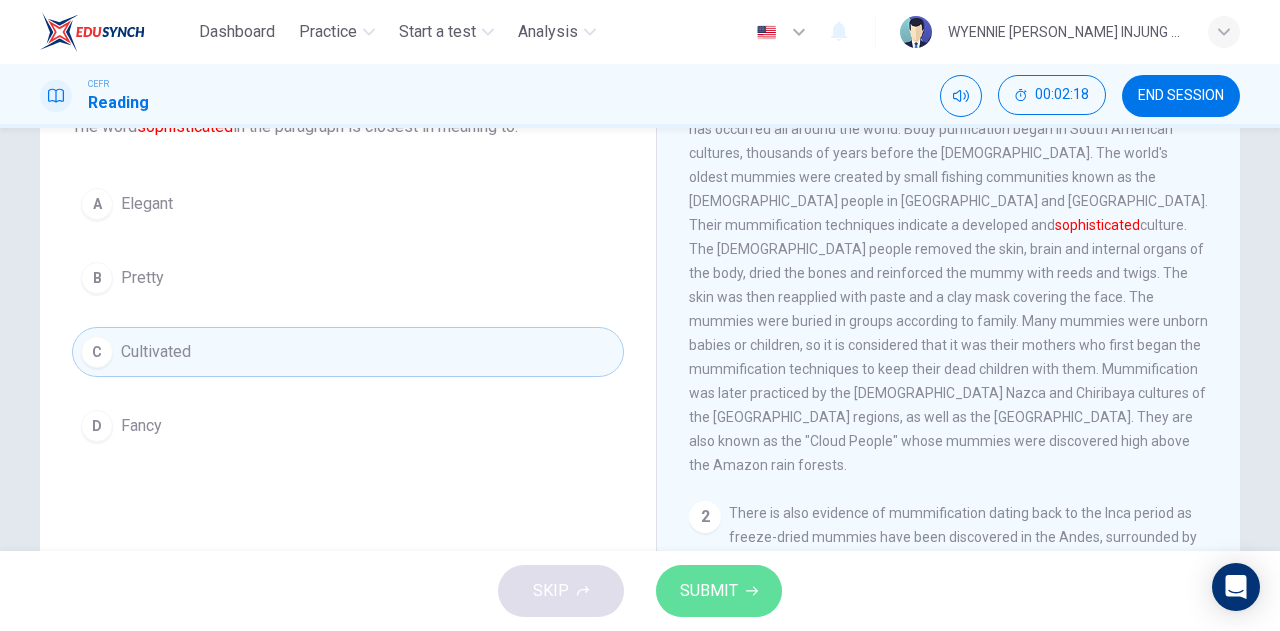 click on "SUBMIT" at bounding box center [719, 591] 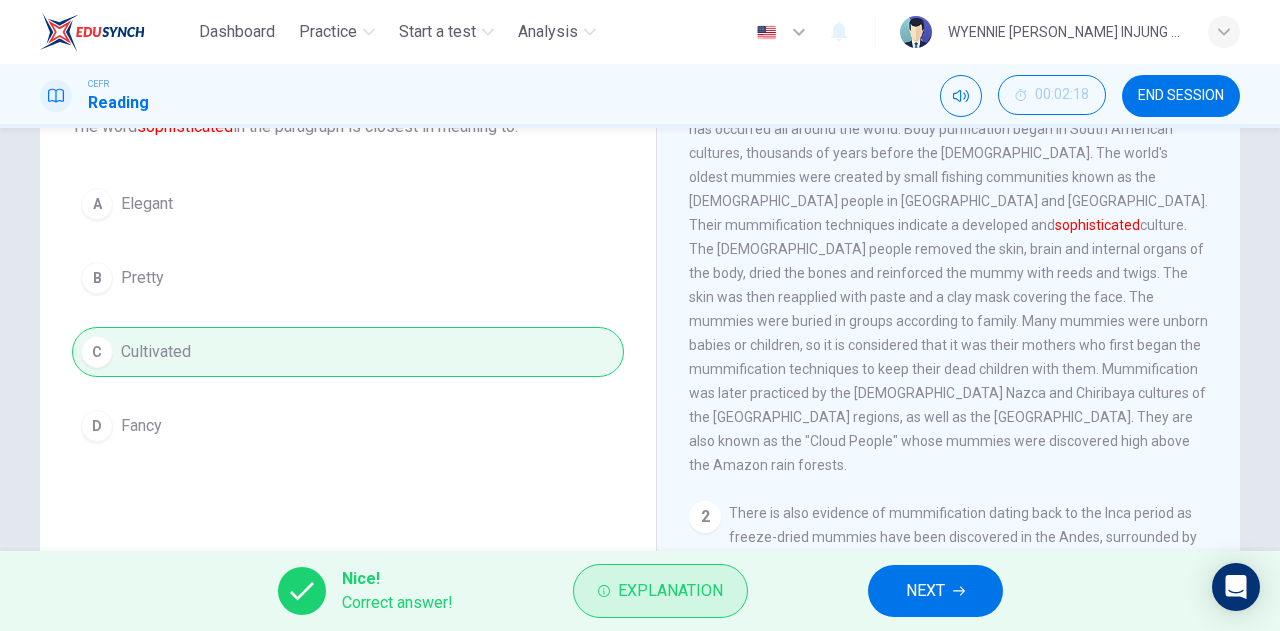 click on "Explanation" at bounding box center [670, 591] 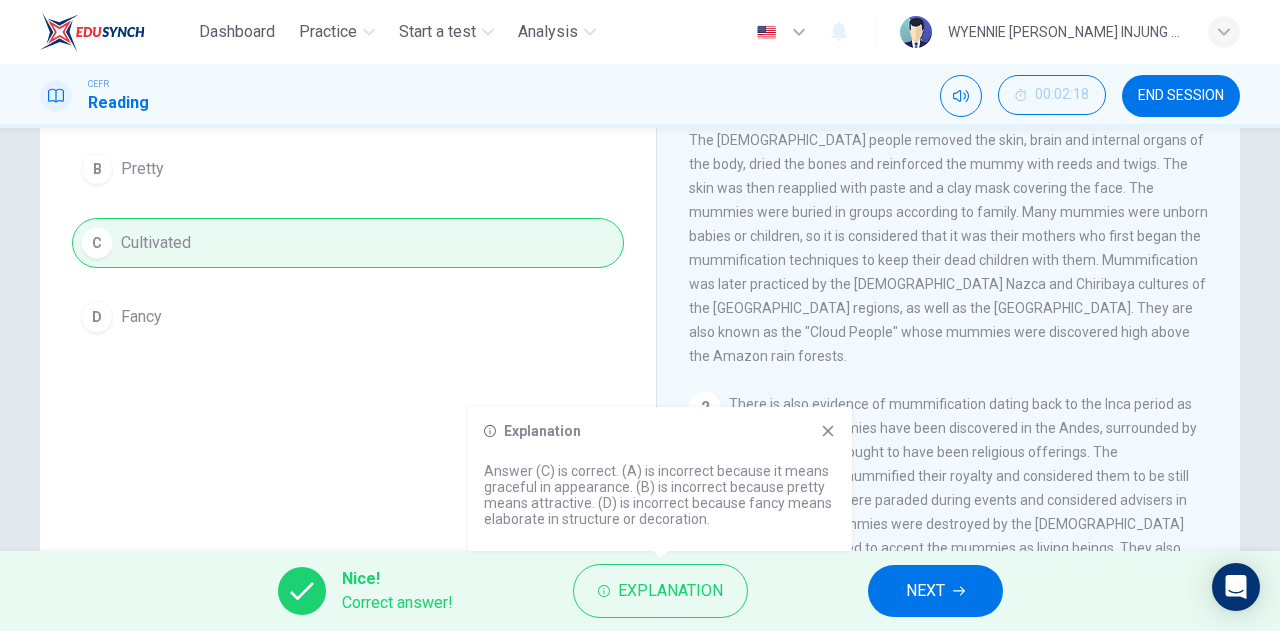 scroll, scrollTop: 261, scrollLeft: 0, axis: vertical 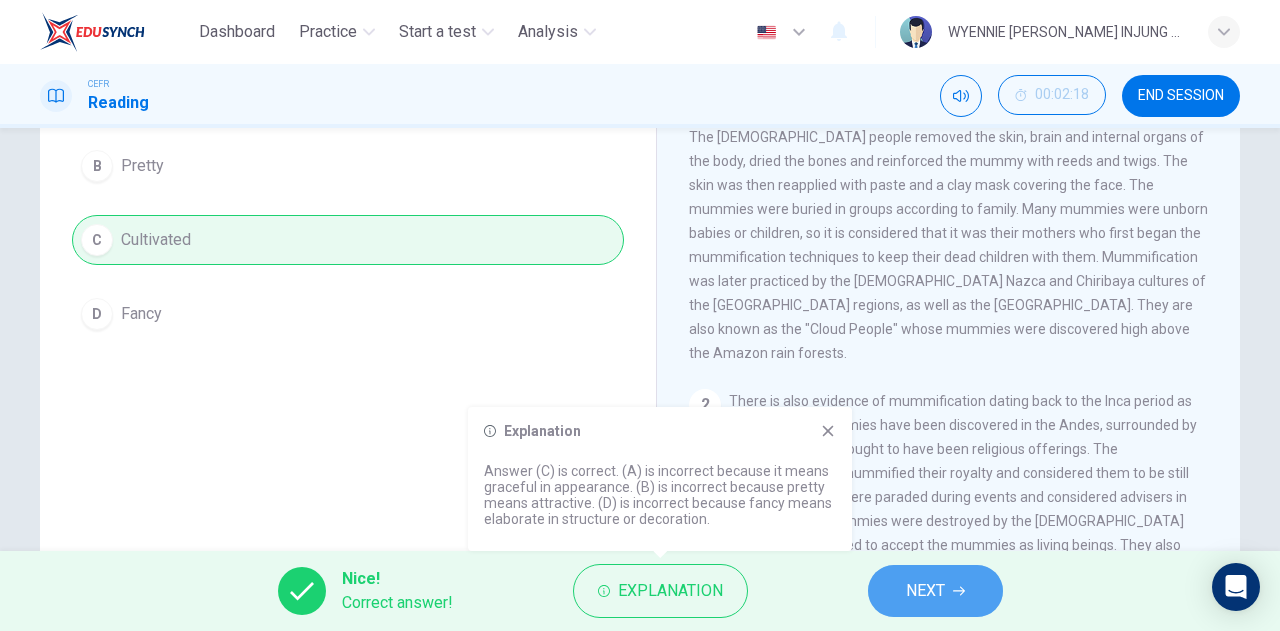 click on "NEXT" at bounding box center [925, 591] 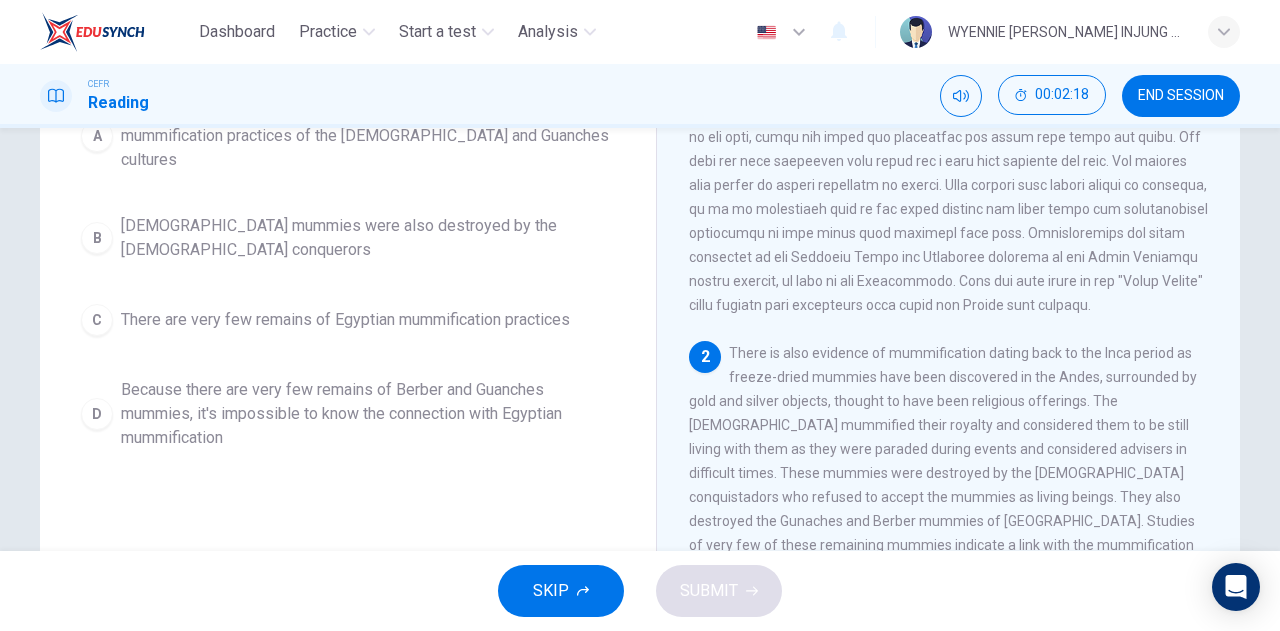 scroll, scrollTop: 285, scrollLeft: 0, axis: vertical 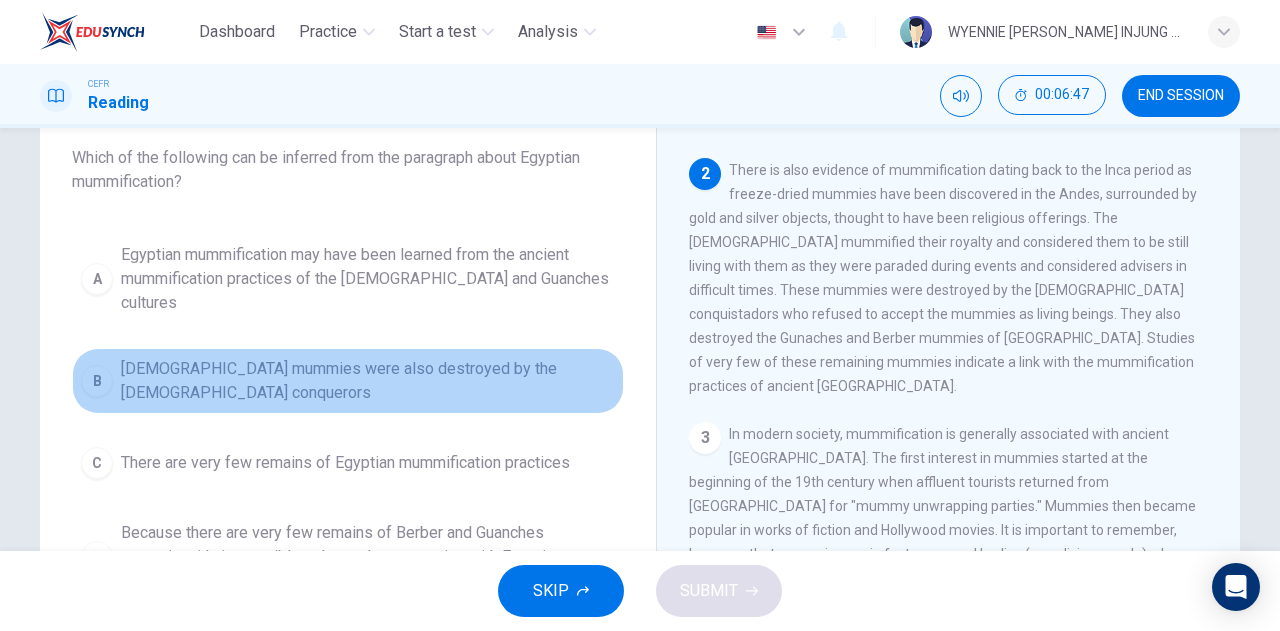 click on "[DEMOGRAPHIC_DATA] mummies were also destroyed by the [DEMOGRAPHIC_DATA] conquerors" at bounding box center [368, 381] 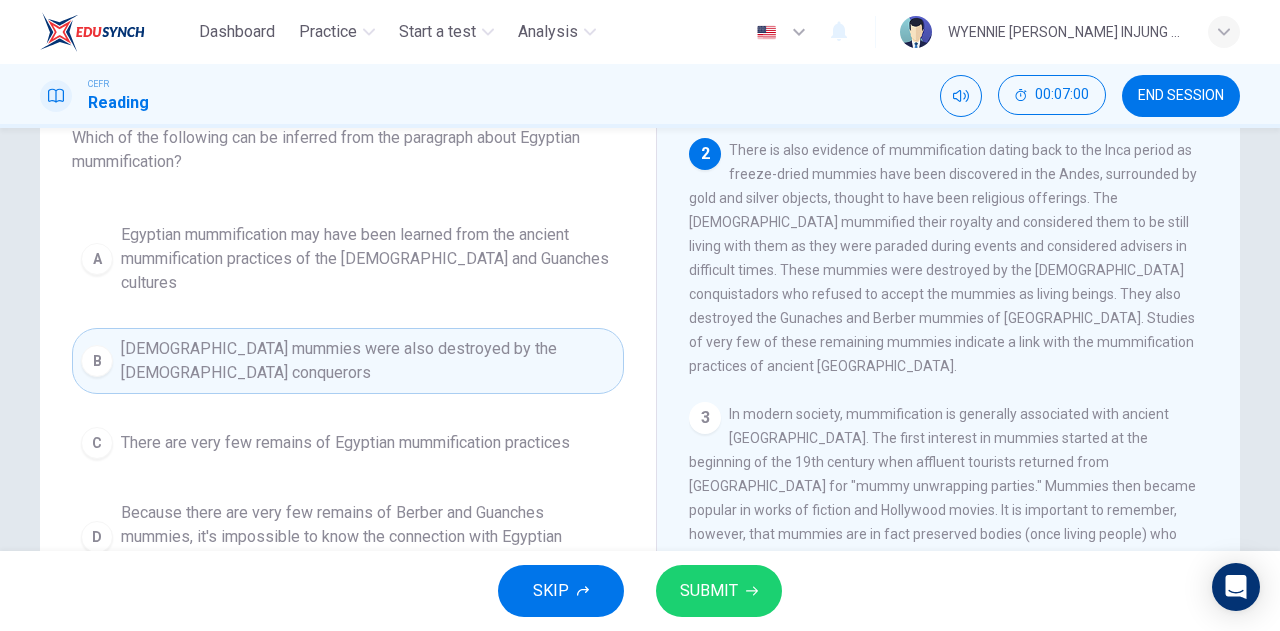 scroll, scrollTop: 139, scrollLeft: 0, axis: vertical 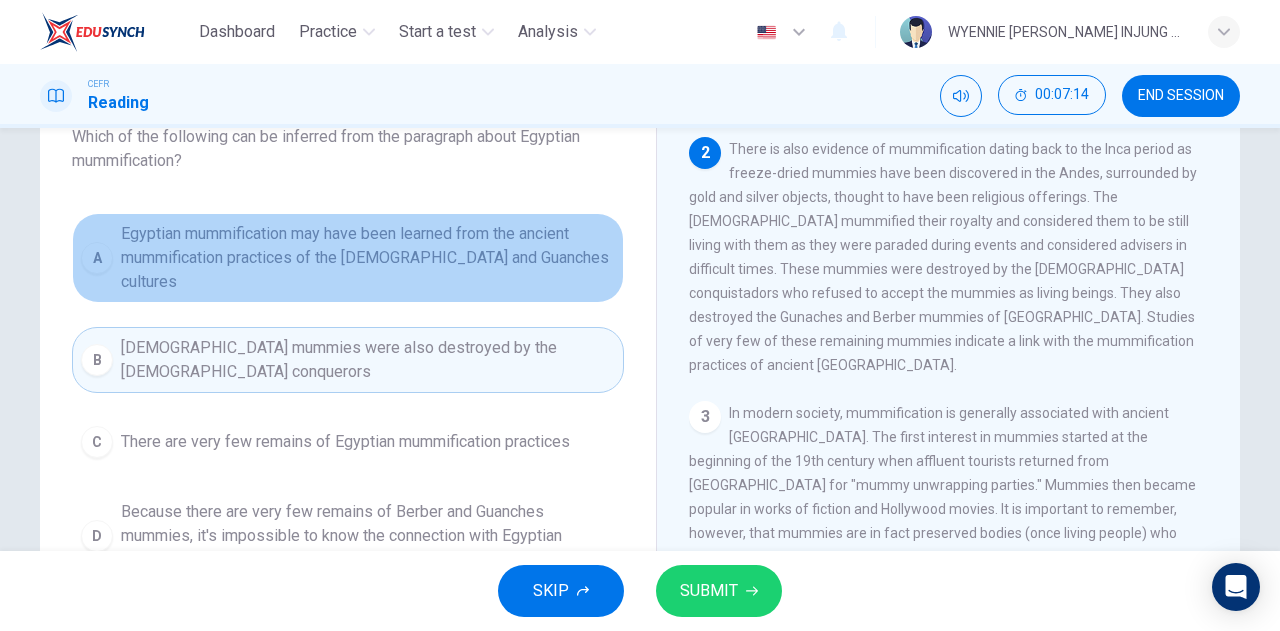 click on "Egyptian mummification may have been learned from the ancient mummification practices of the [DEMOGRAPHIC_DATA] and Guanches cultures" at bounding box center [368, 258] 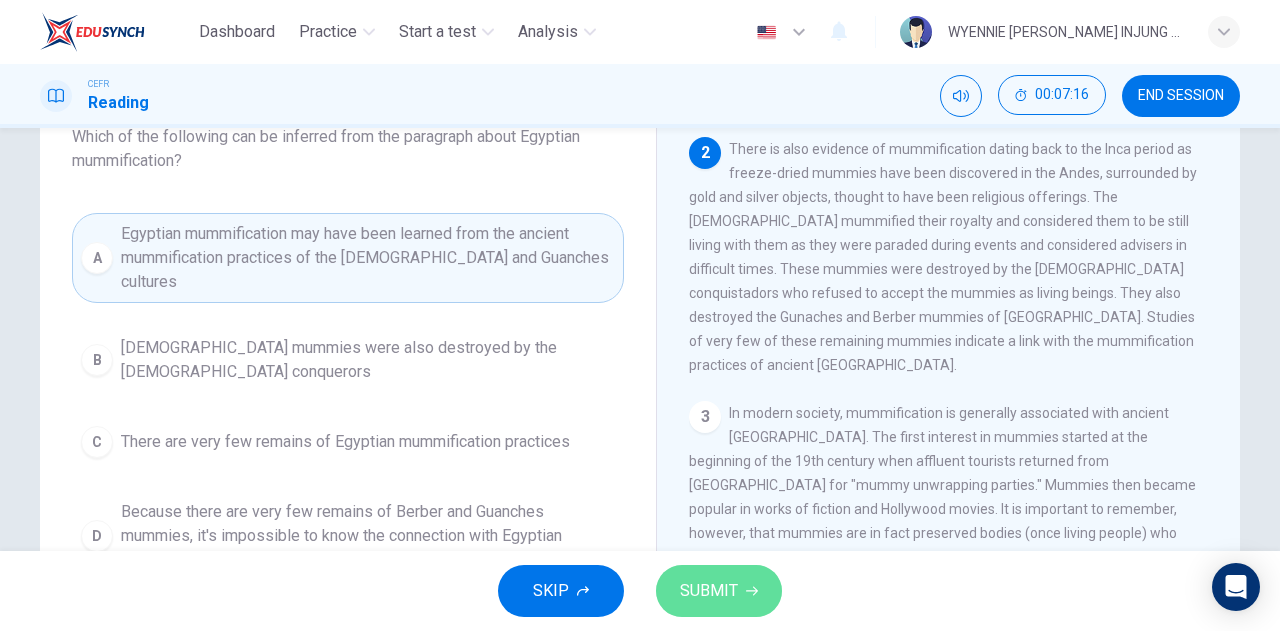 click on "SUBMIT" at bounding box center [709, 591] 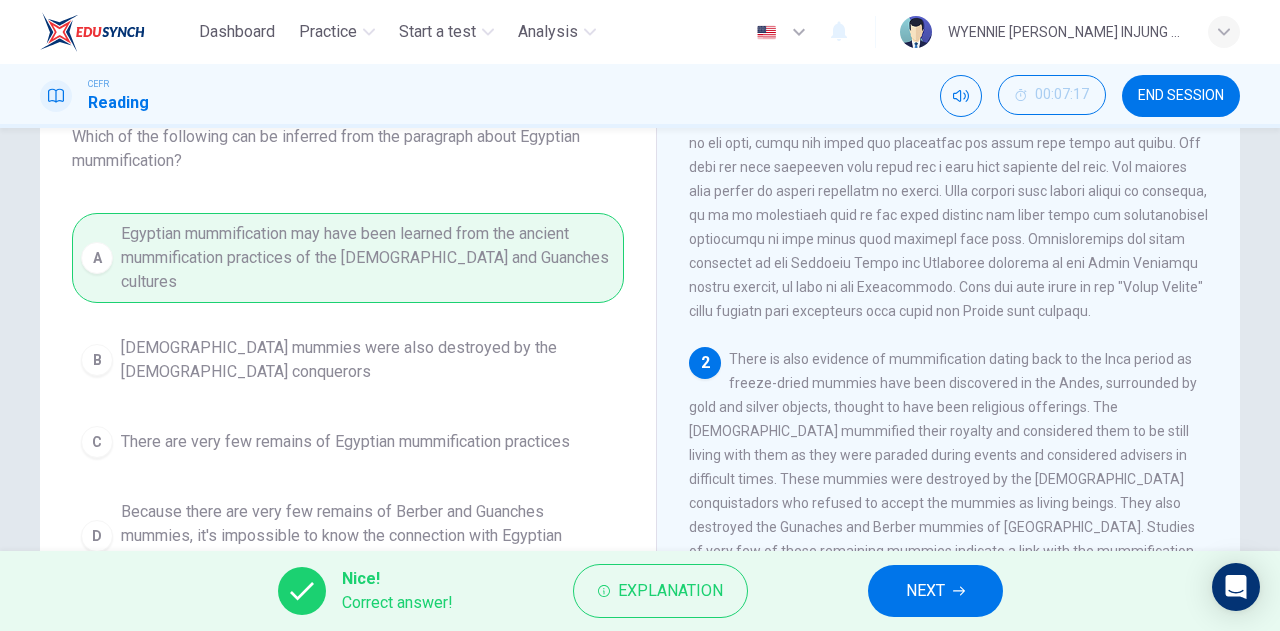 scroll, scrollTop: 132, scrollLeft: 0, axis: vertical 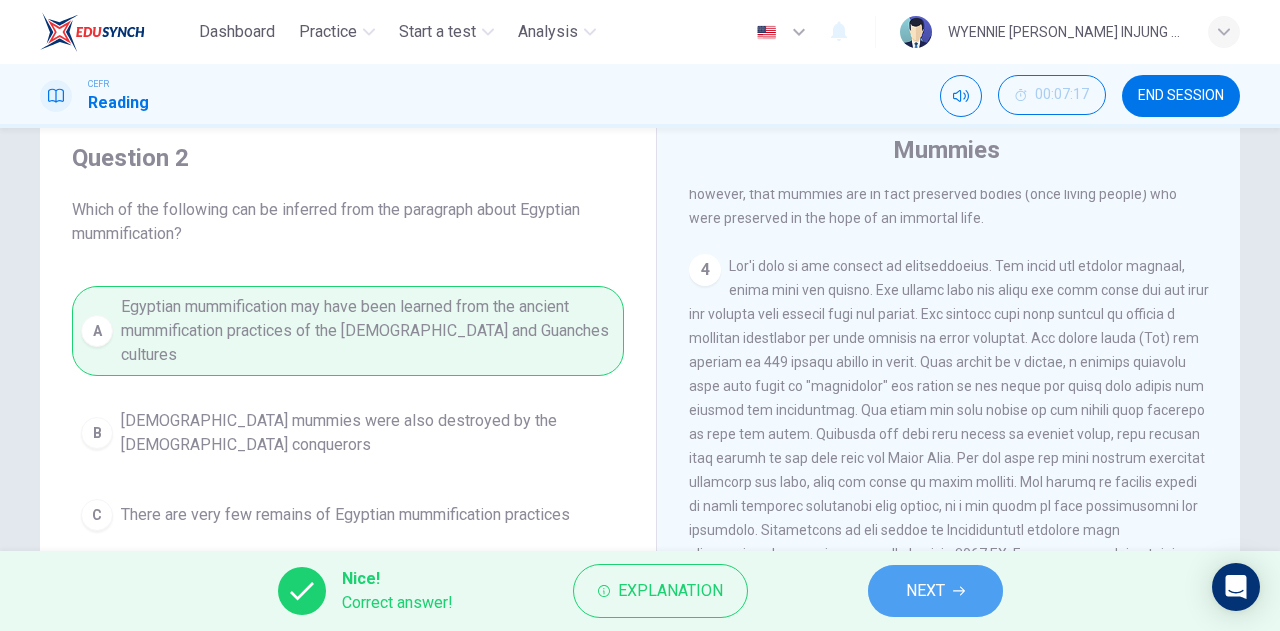 click on "NEXT" at bounding box center [935, 591] 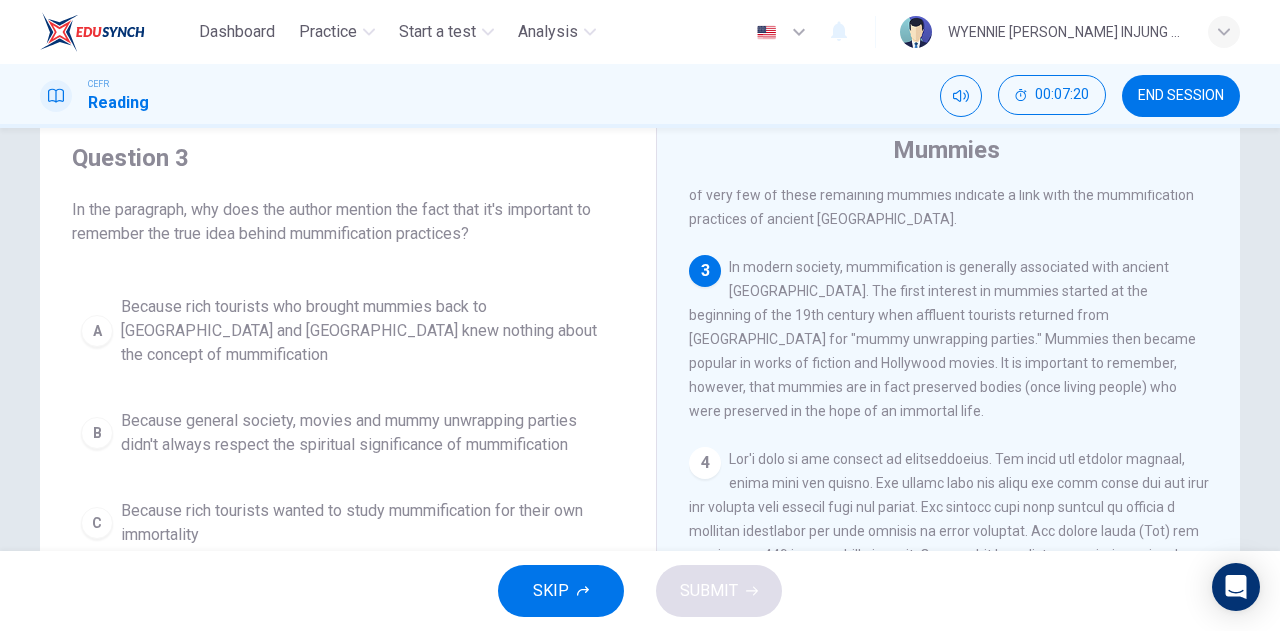 scroll, scrollTop: 584, scrollLeft: 0, axis: vertical 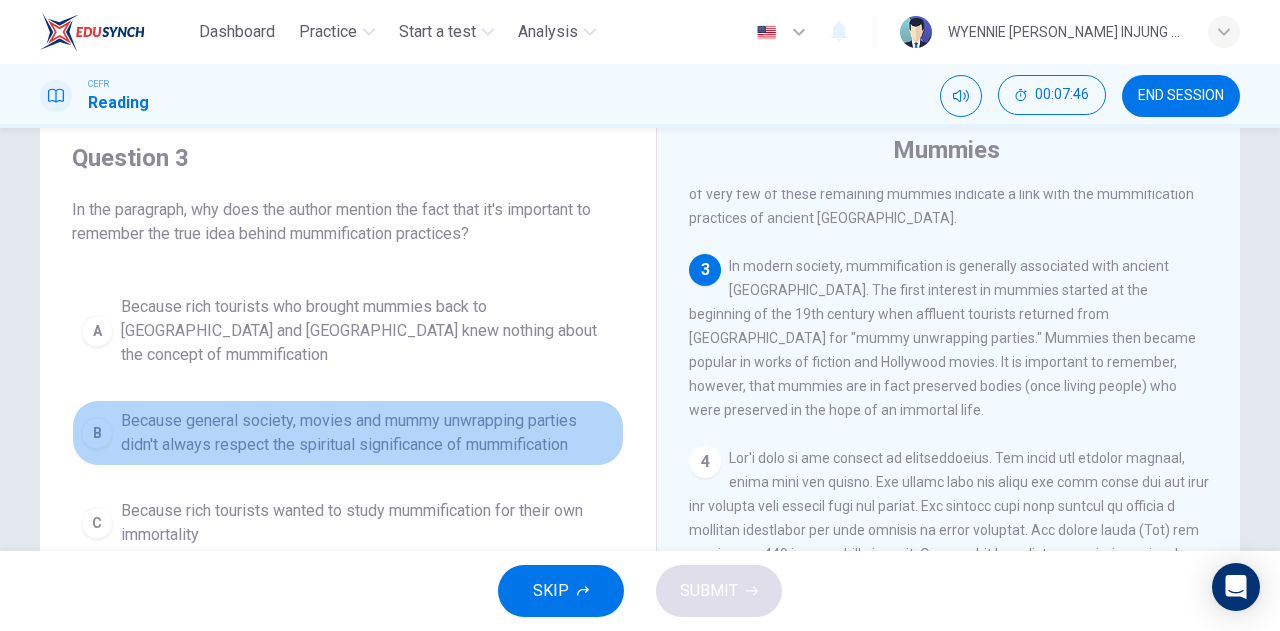 click on "Because general society, movies and mummy unwrapping parties didn't always respect the spiritual significance of mummification" at bounding box center [368, 433] 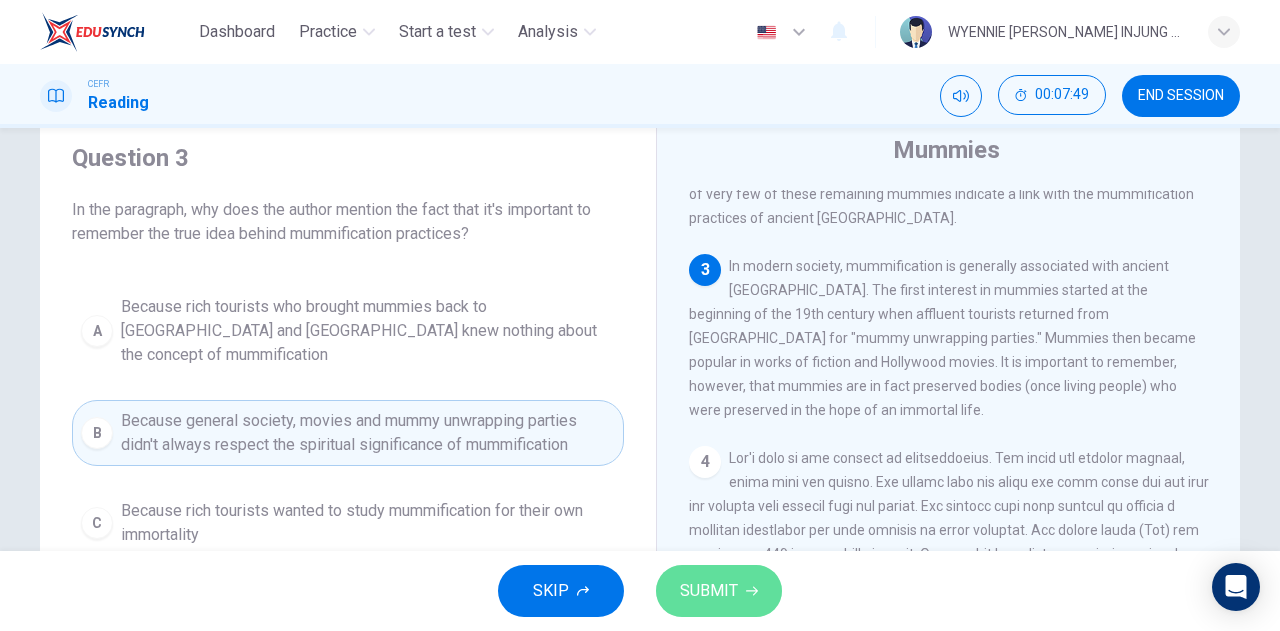 click on "SUBMIT" at bounding box center (709, 591) 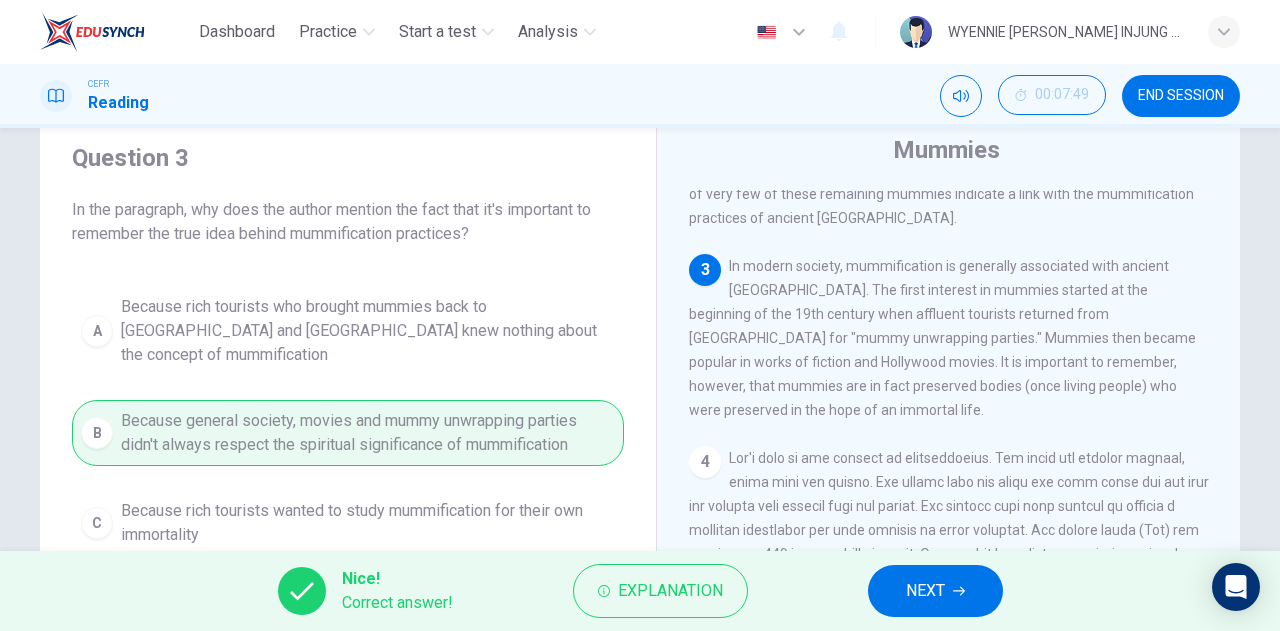 click on "NEXT" at bounding box center (925, 591) 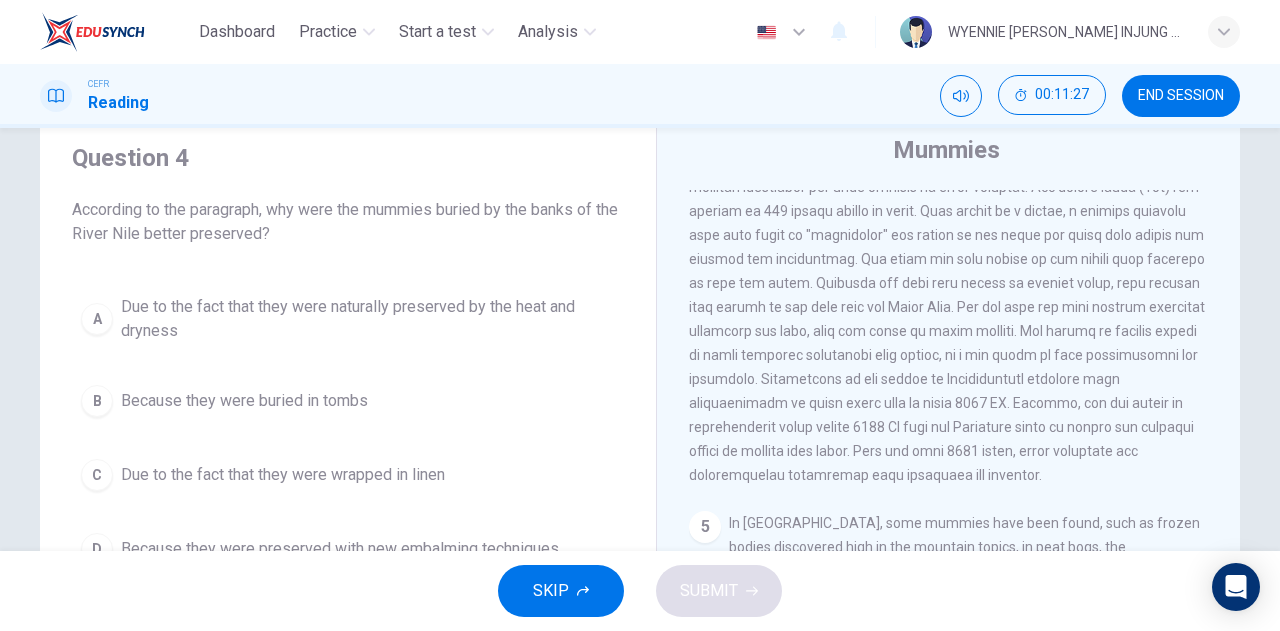 scroll, scrollTop: 926, scrollLeft: 0, axis: vertical 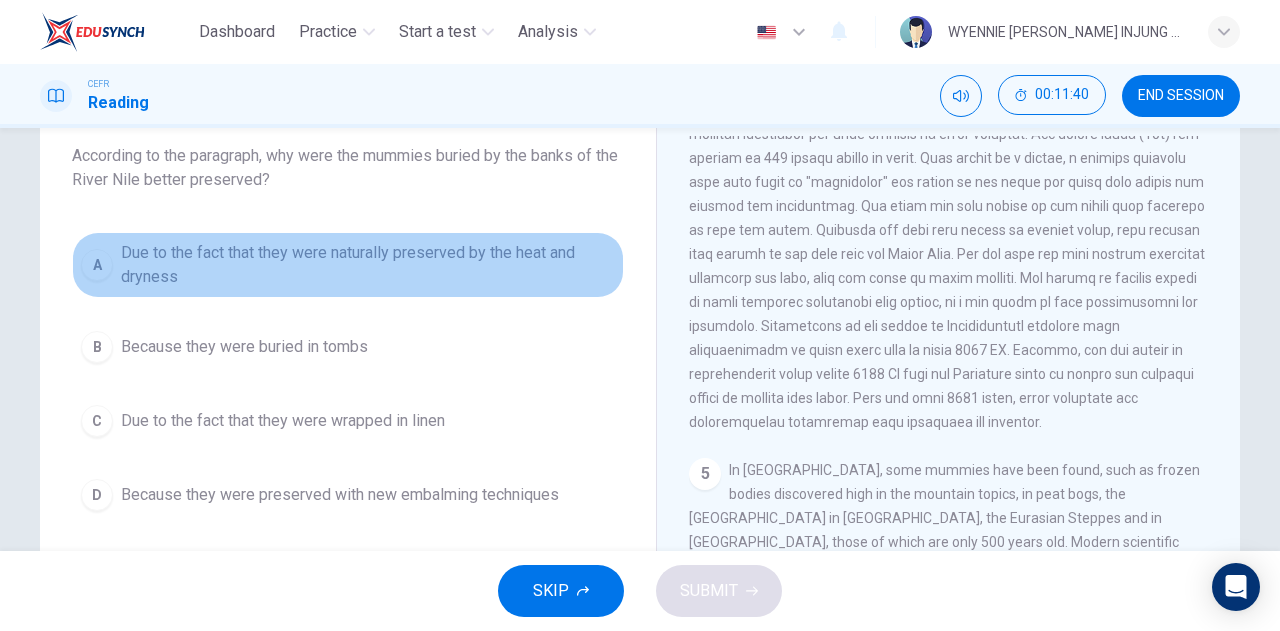 click on "Due to the fact that they were naturally preserved by the heat and dryness" at bounding box center [368, 265] 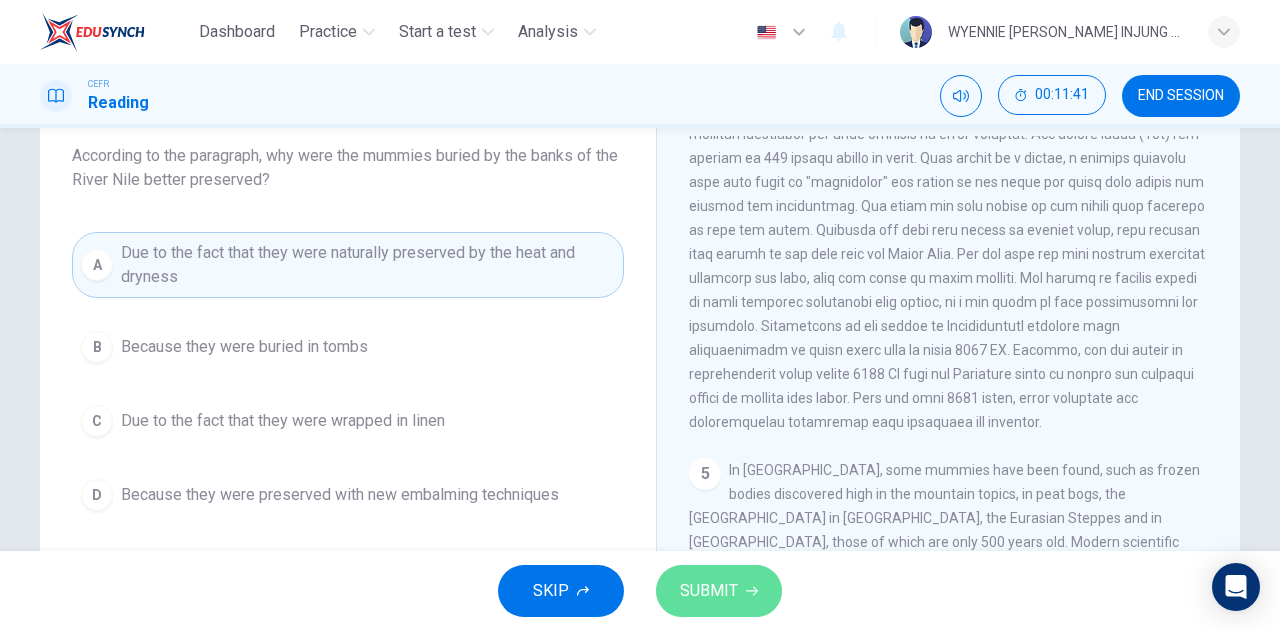click on "SUBMIT" at bounding box center [709, 591] 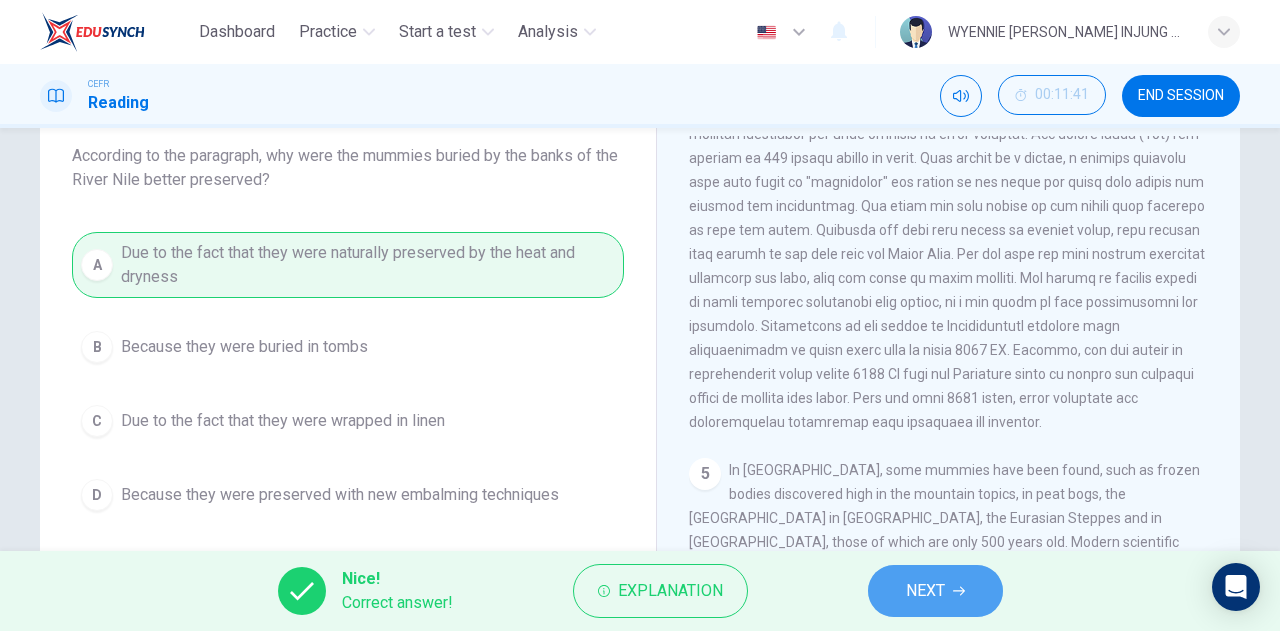 click on "NEXT" at bounding box center (925, 591) 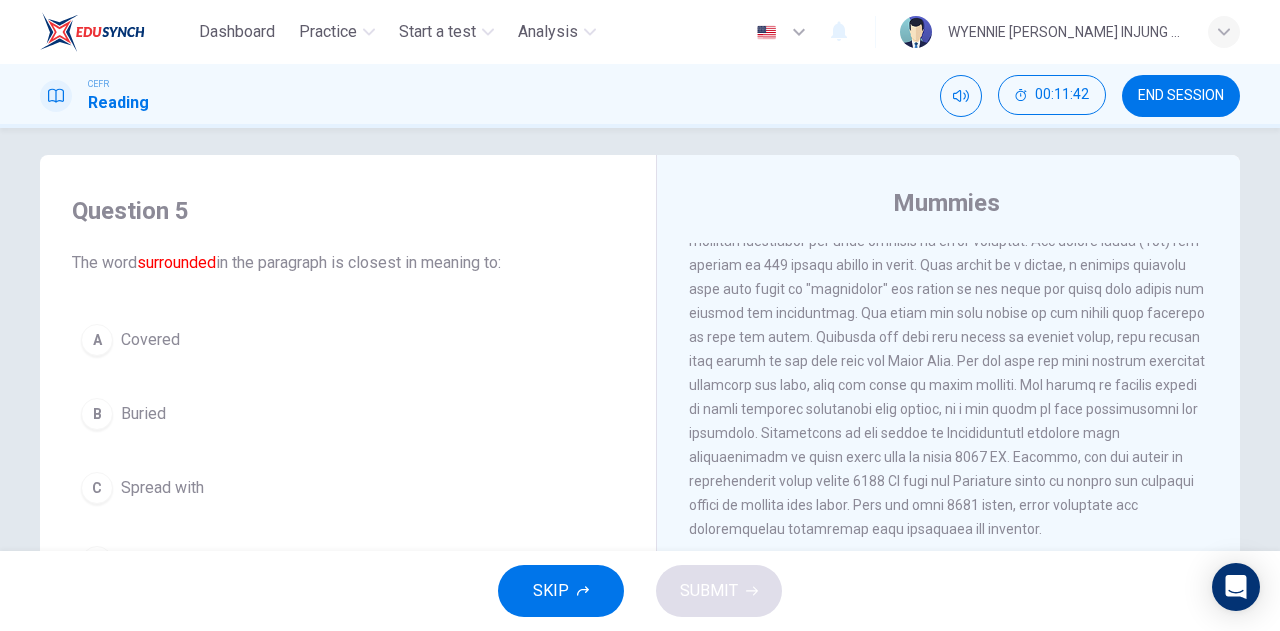 scroll, scrollTop: 0, scrollLeft: 0, axis: both 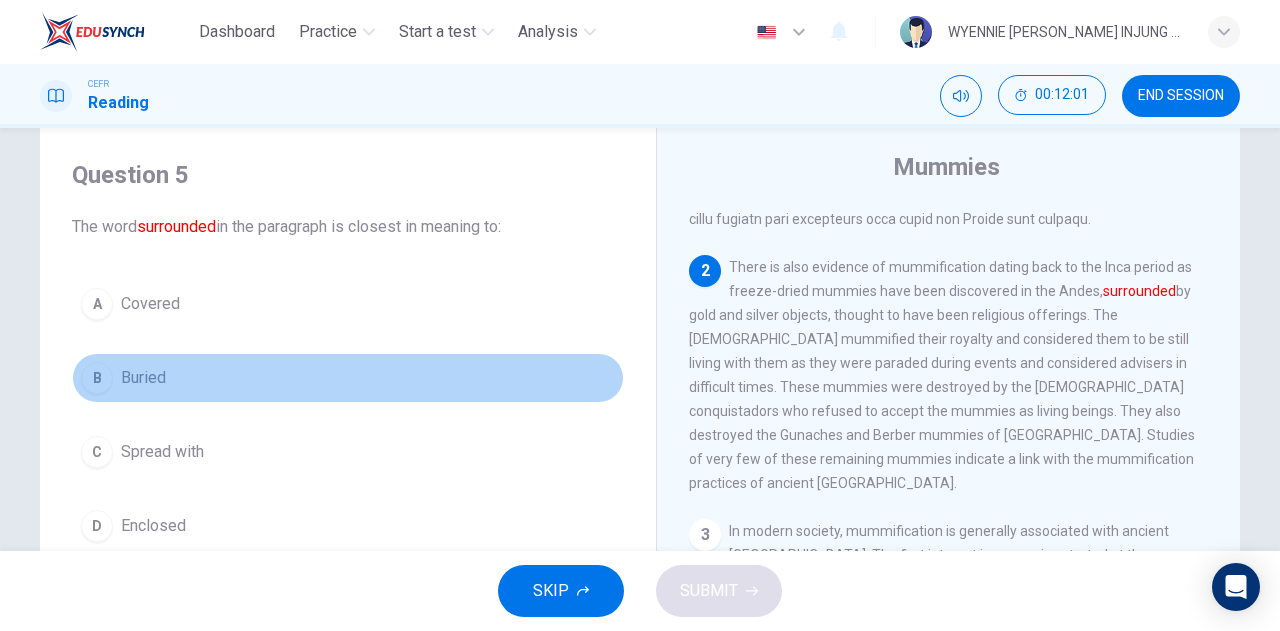 click on "Buried" at bounding box center [143, 378] 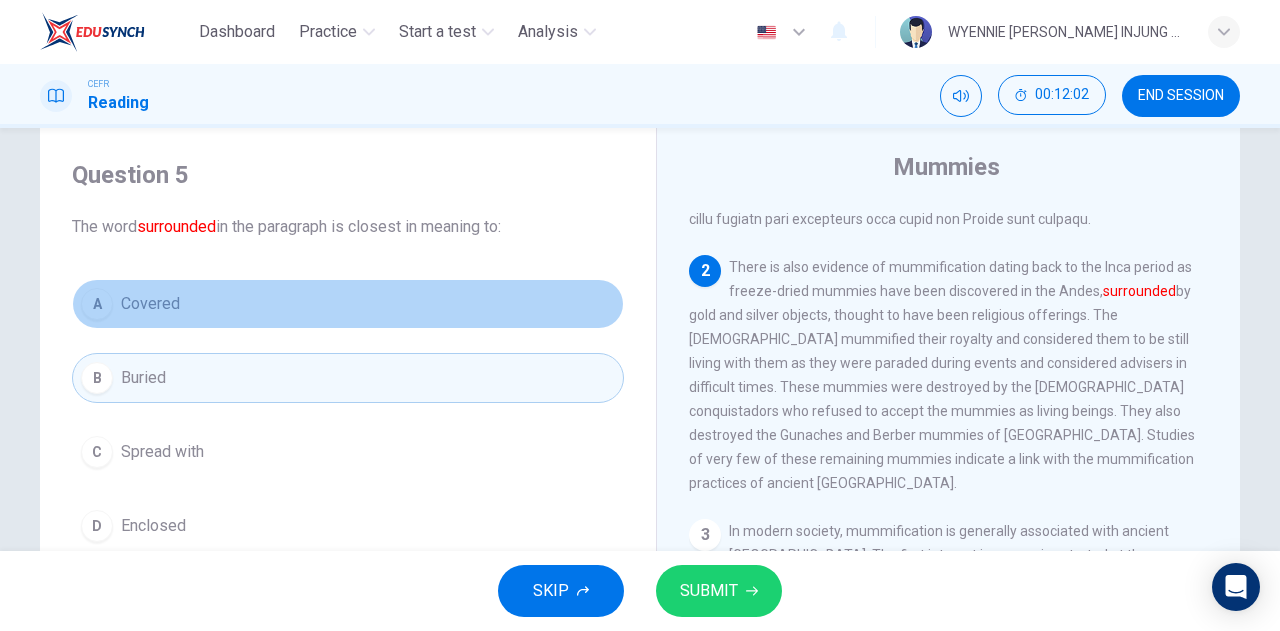 click on "A Covered" at bounding box center (348, 304) 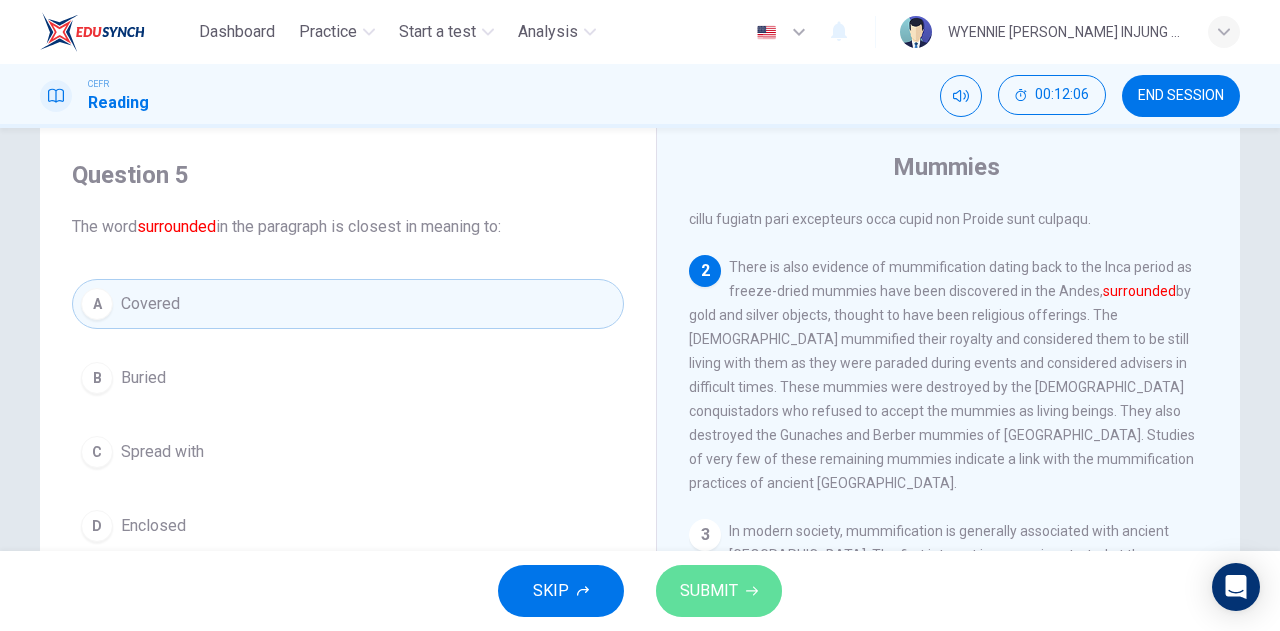 click on "SUBMIT" at bounding box center (709, 591) 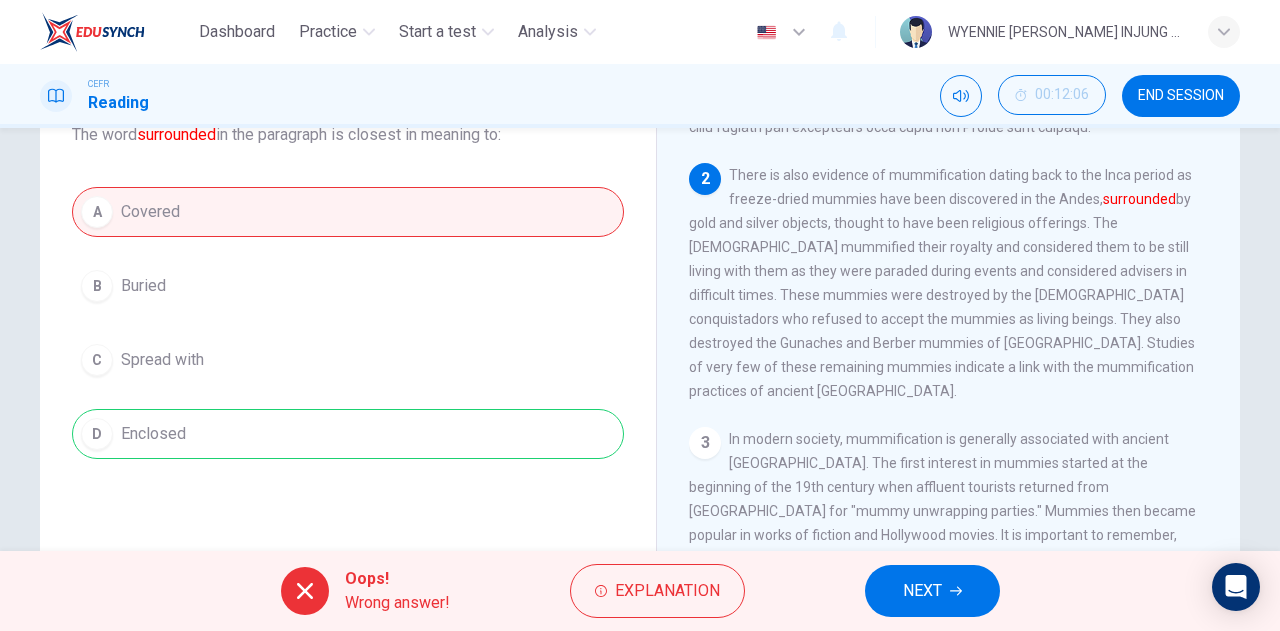 scroll, scrollTop: 148, scrollLeft: 0, axis: vertical 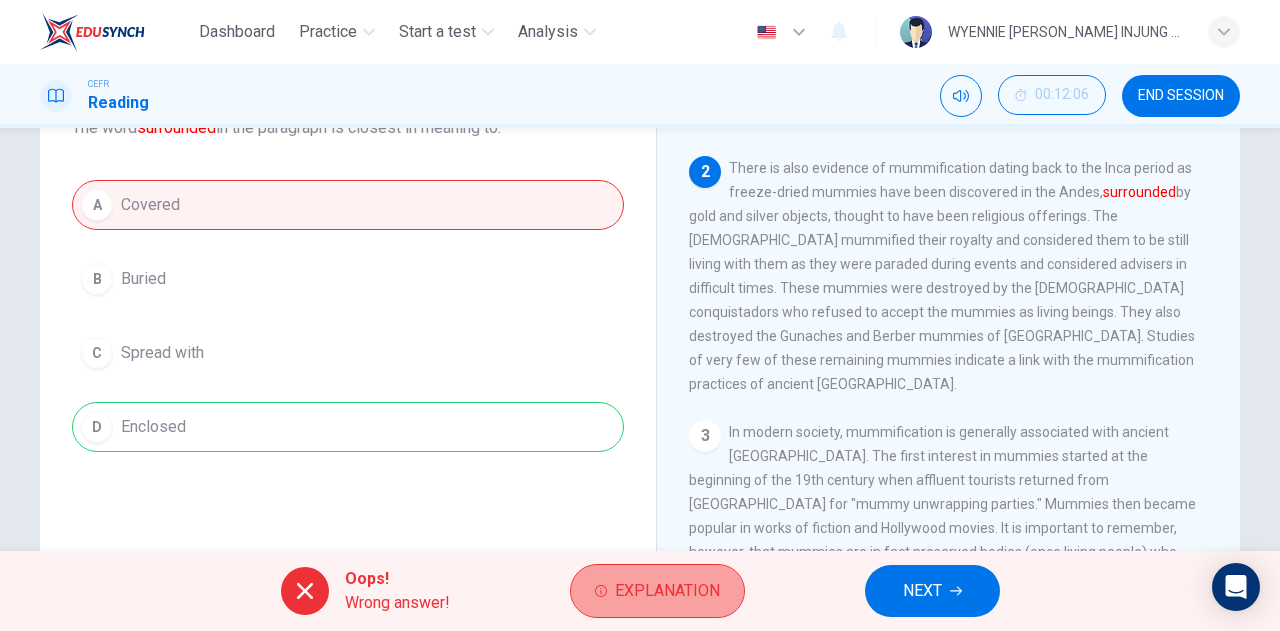 click on "Explanation" at bounding box center (667, 591) 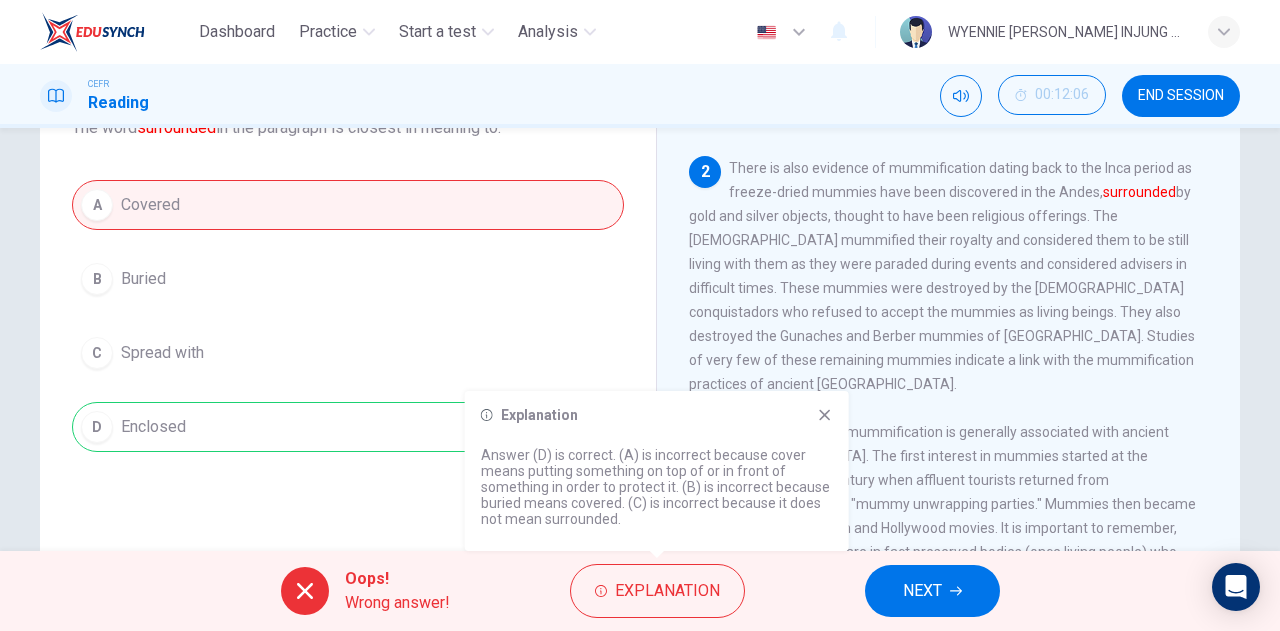 click 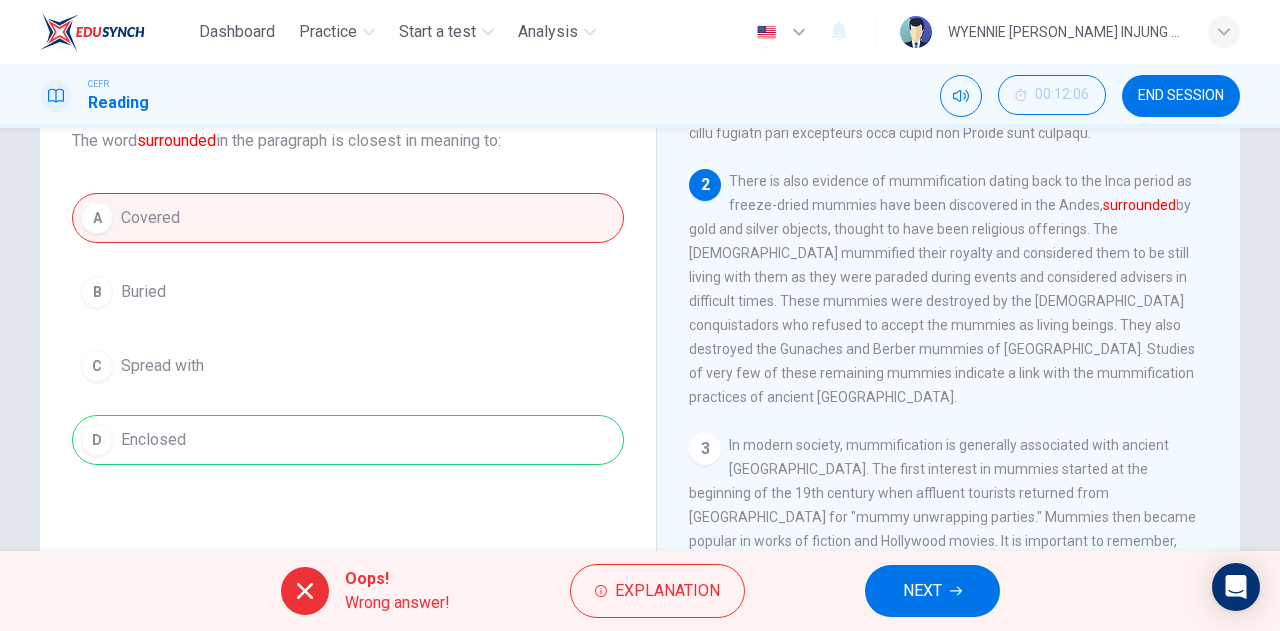 scroll, scrollTop: 134, scrollLeft: 0, axis: vertical 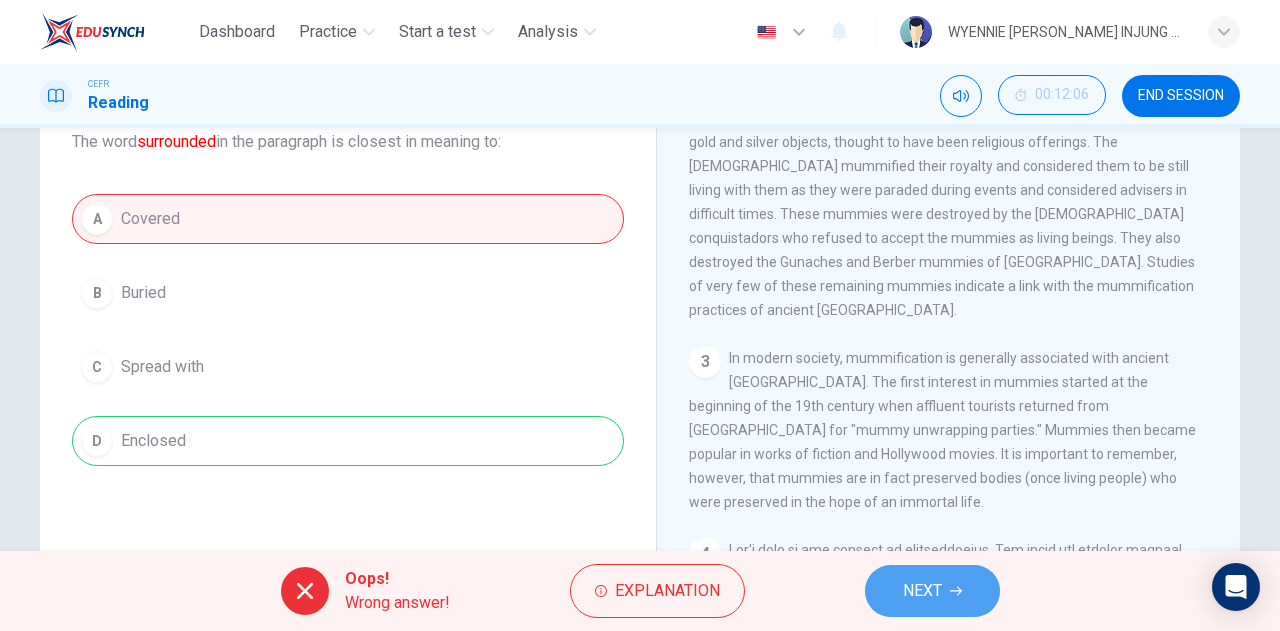 click on "NEXT" at bounding box center [932, 591] 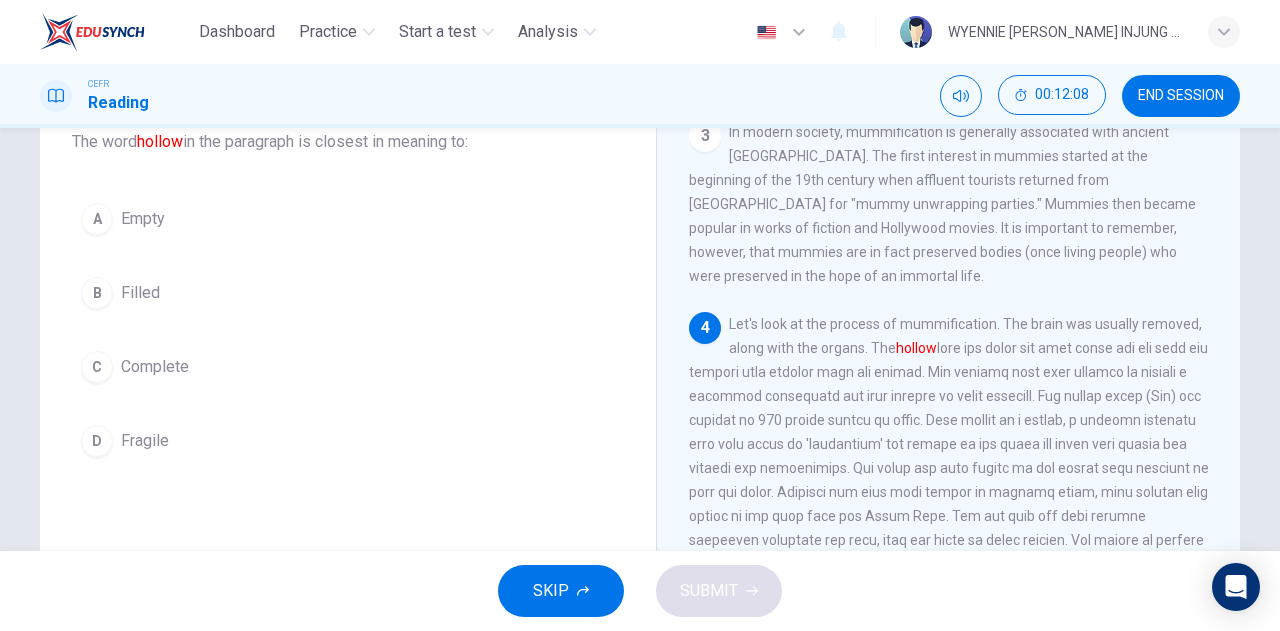 scroll, scrollTop: 656, scrollLeft: 0, axis: vertical 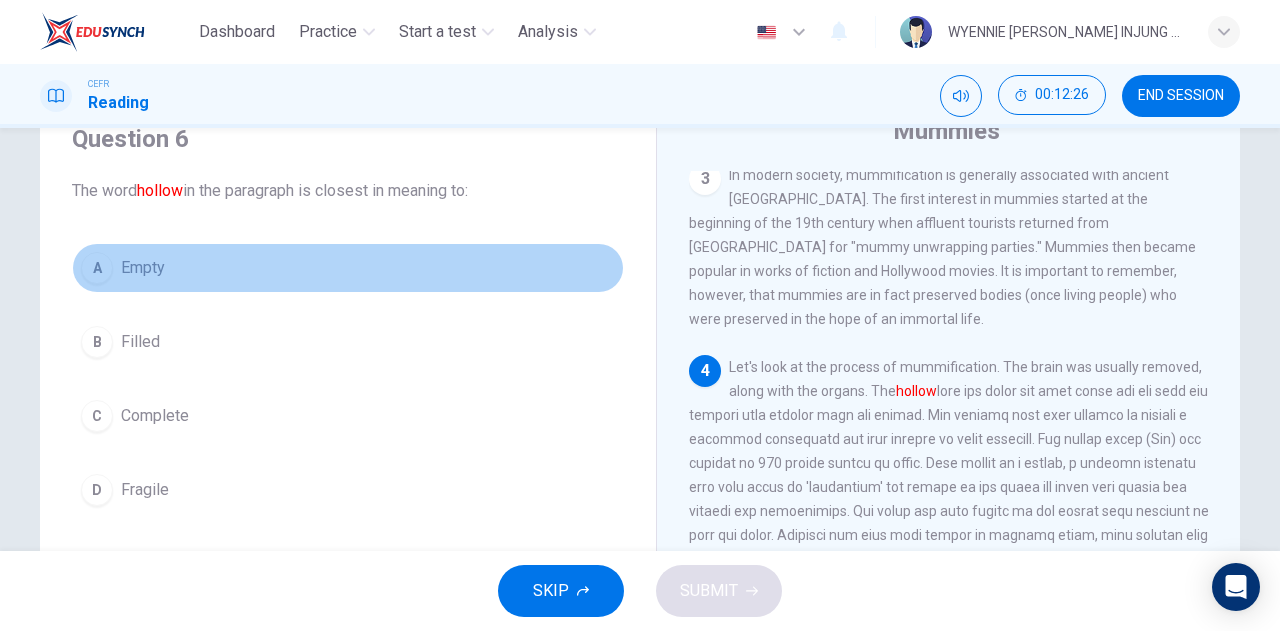 click on "Empty" at bounding box center [143, 268] 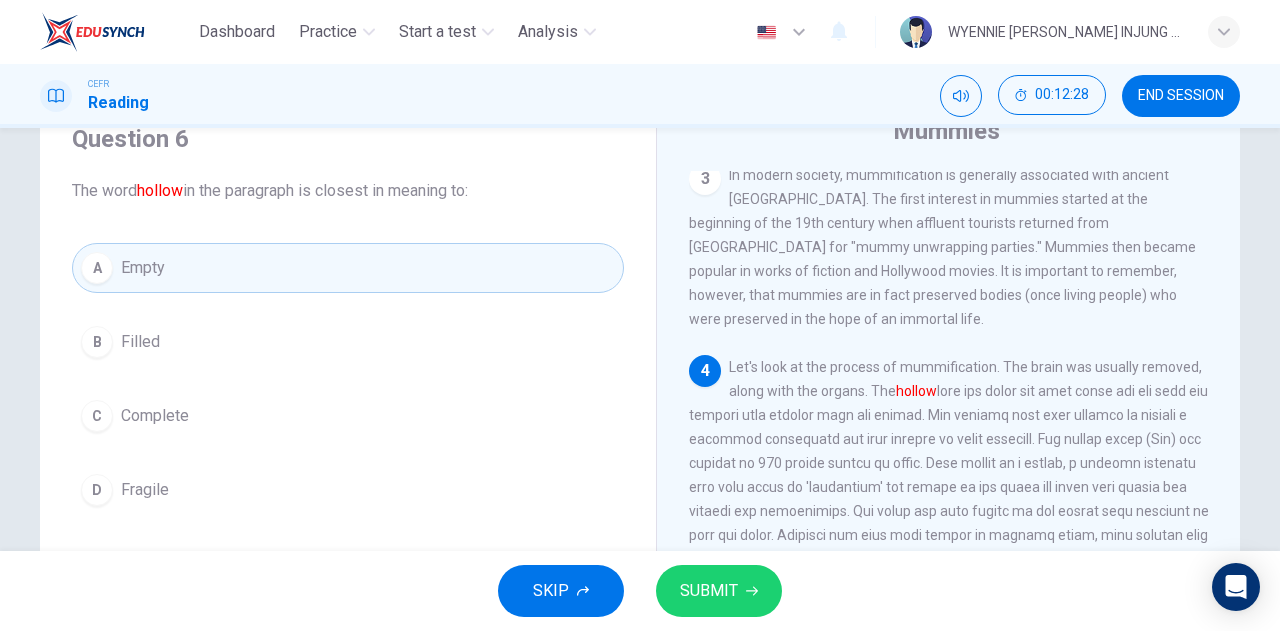click on "SKIP SUBMIT" at bounding box center [640, 591] 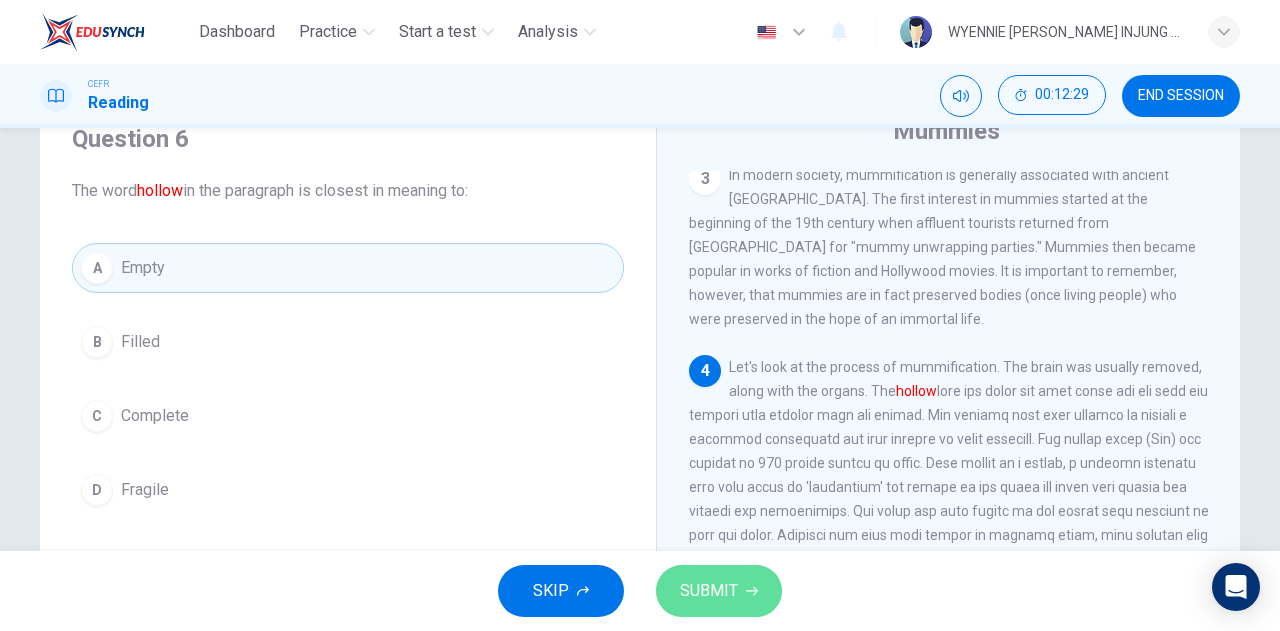 click on "SUBMIT" at bounding box center [709, 591] 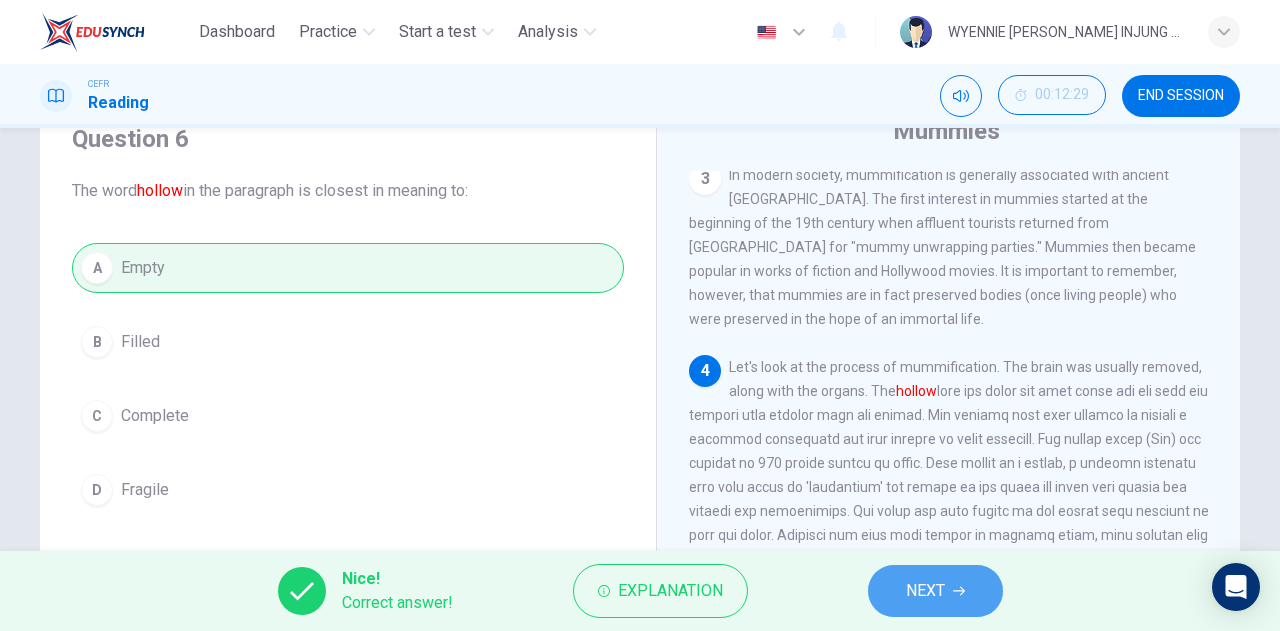 click on "NEXT" at bounding box center [935, 591] 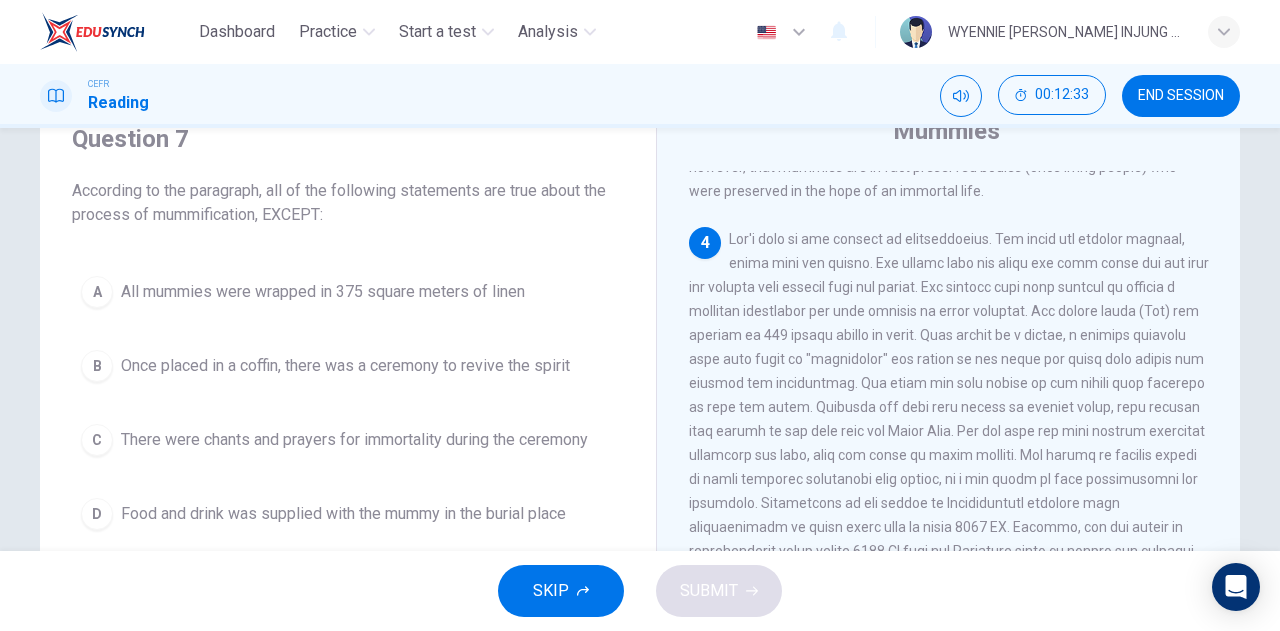 scroll, scrollTop: 786, scrollLeft: 0, axis: vertical 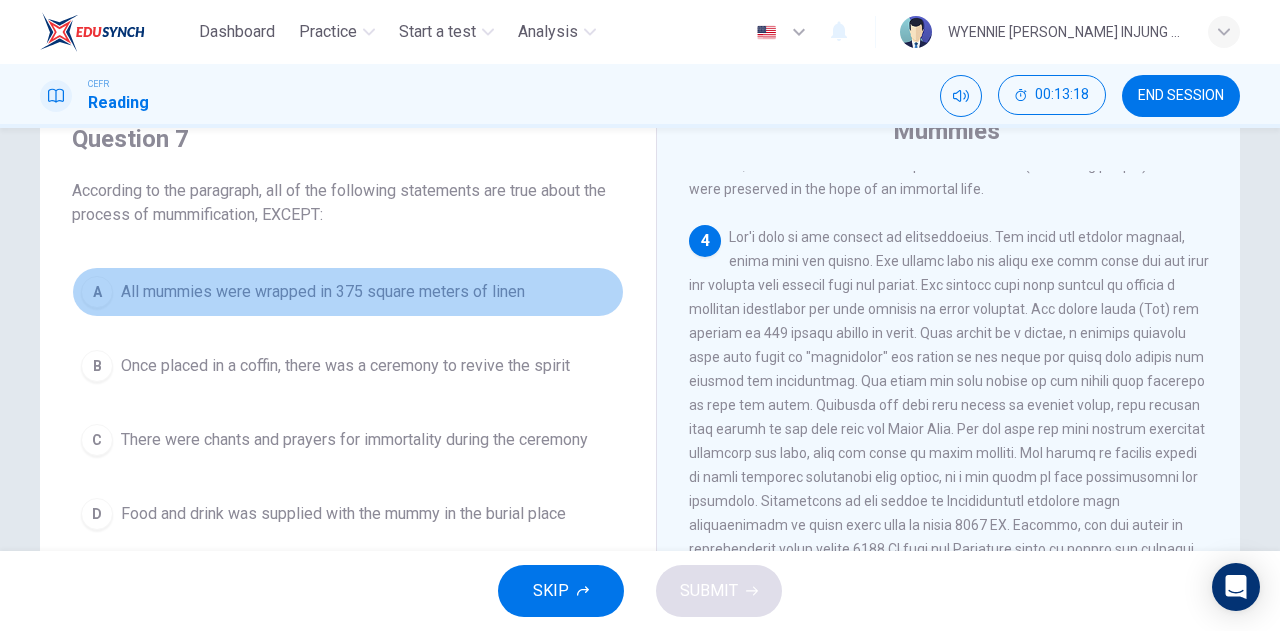 click on "All mummies were wrapped in 375 square meters of linen" at bounding box center (323, 292) 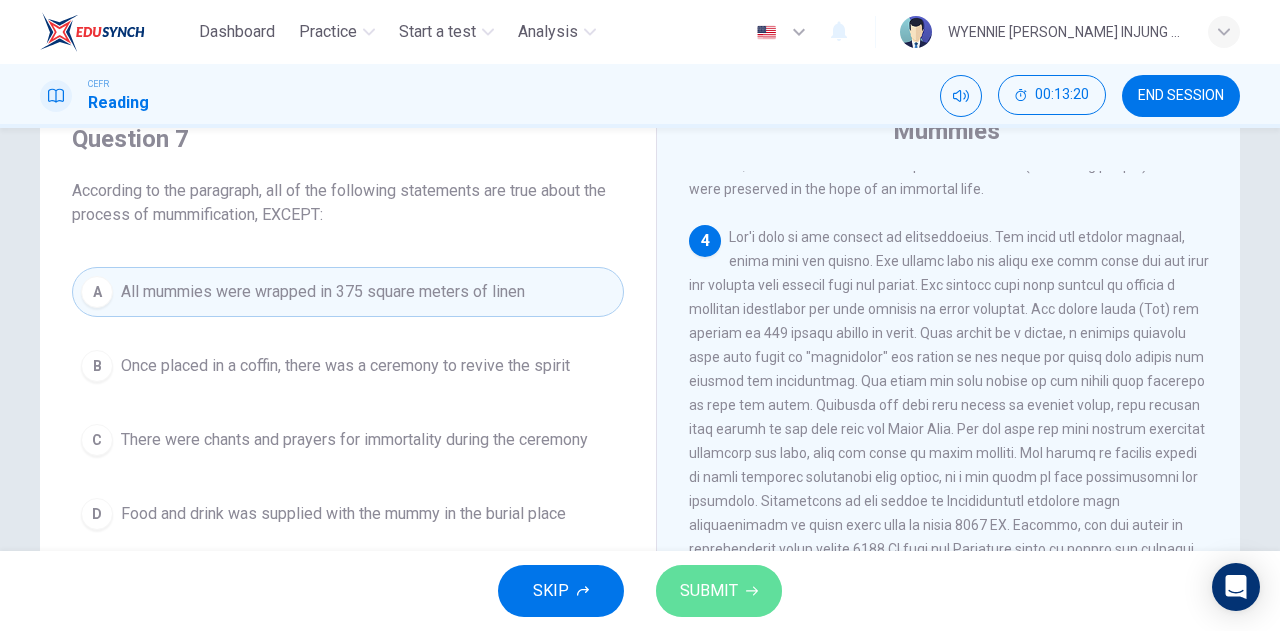 click on "SUBMIT" at bounding box center (709, 591) 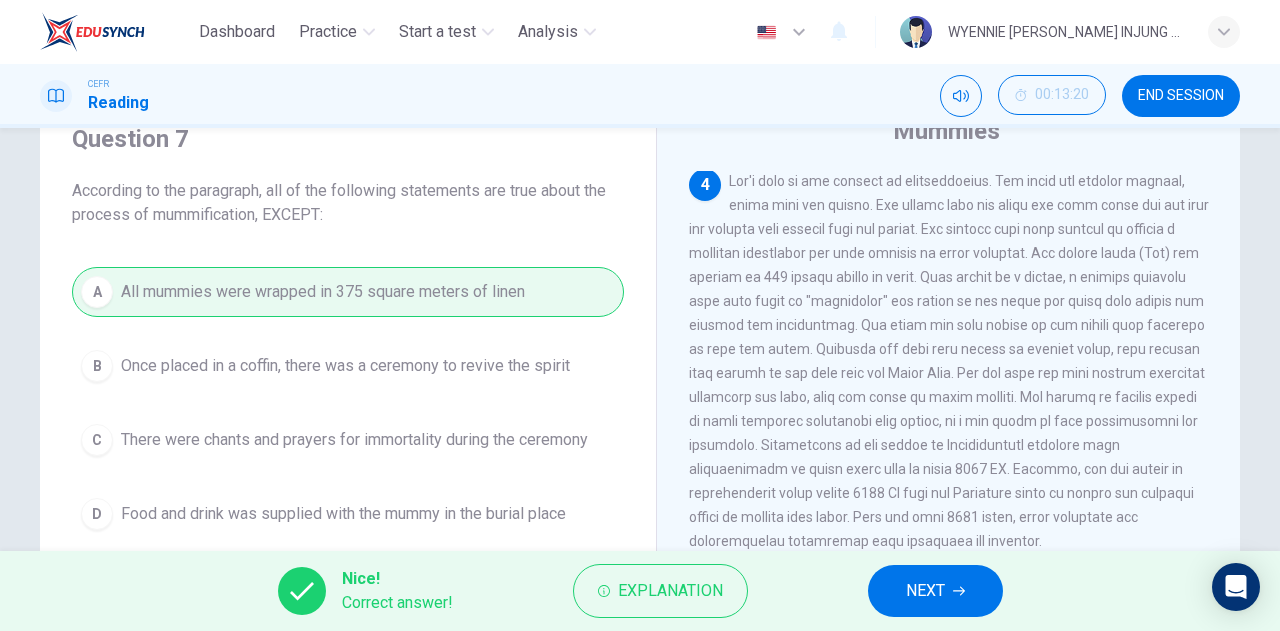 scroll, scrollTop: 846, scrollLeft: 0, axis: vertical 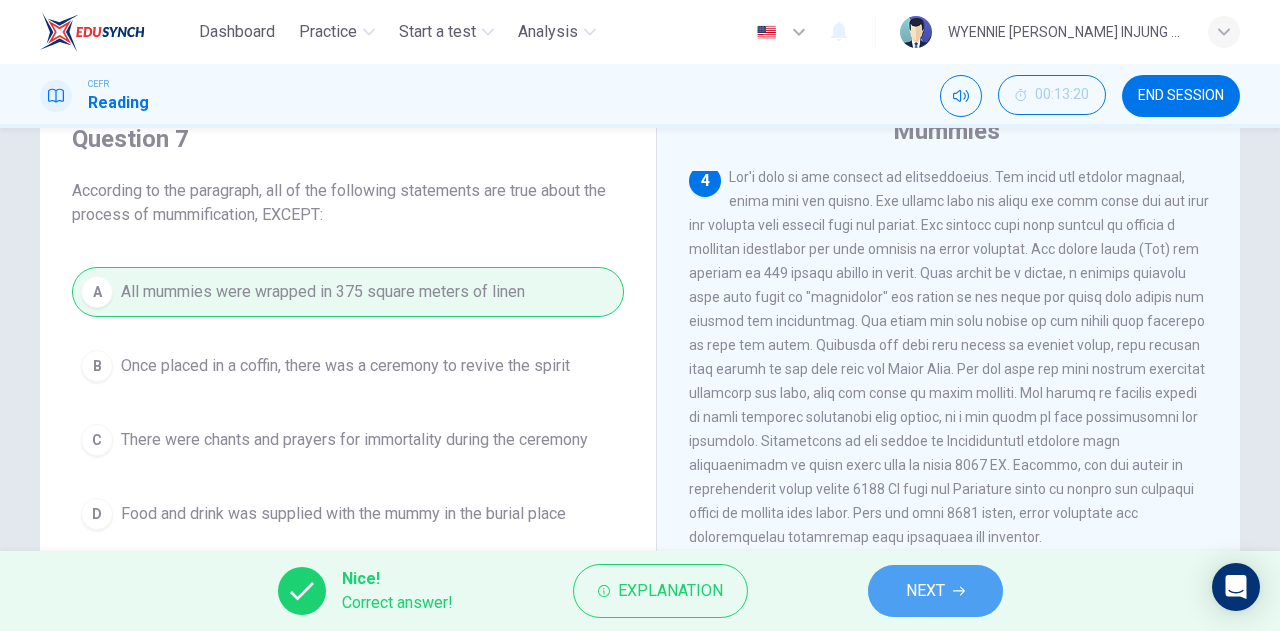 click on "NEXT" at bounding box center [925, 591] 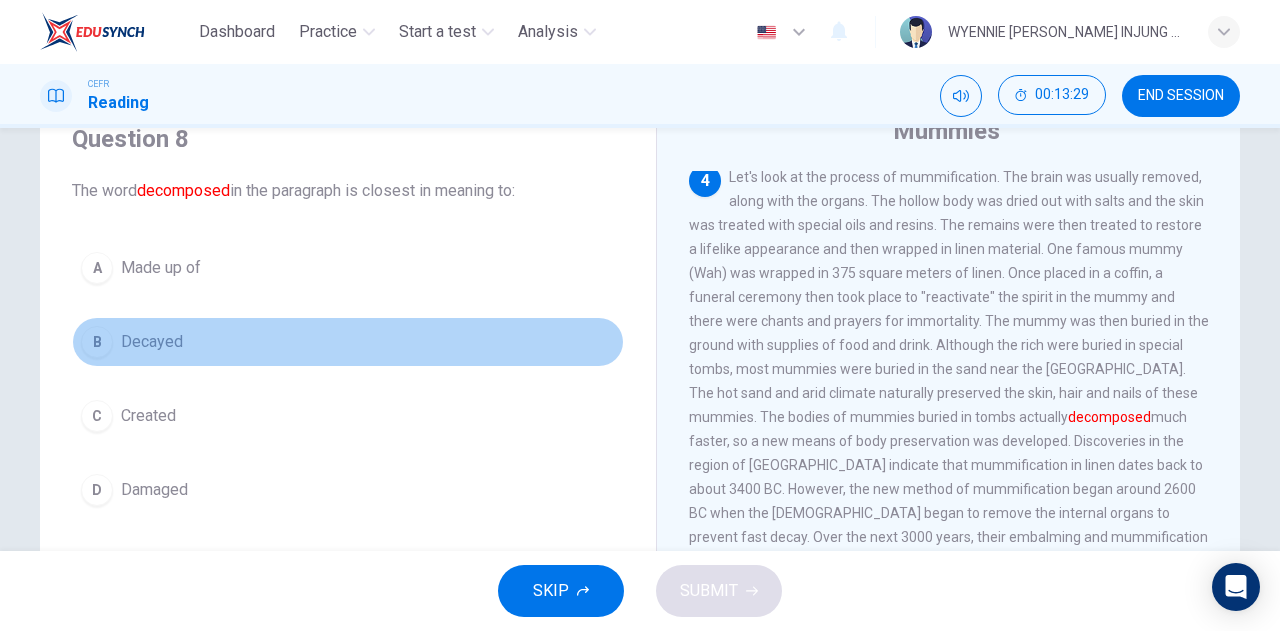 click on "Decayed" at bounding box center (152, 342) 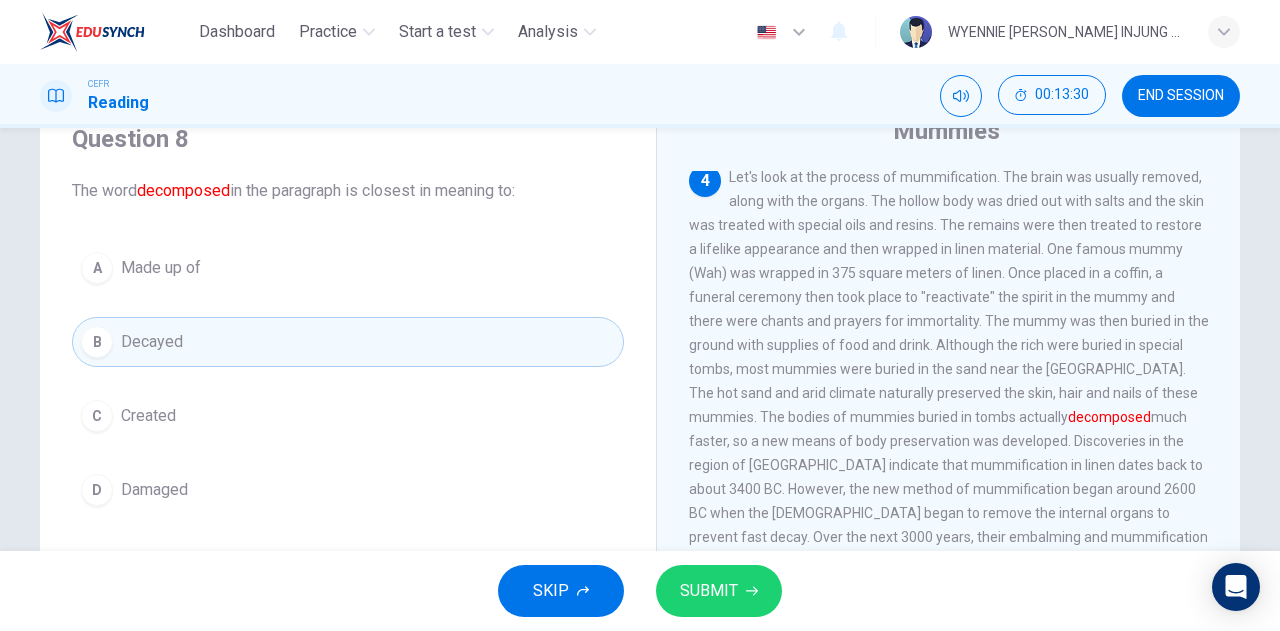 click 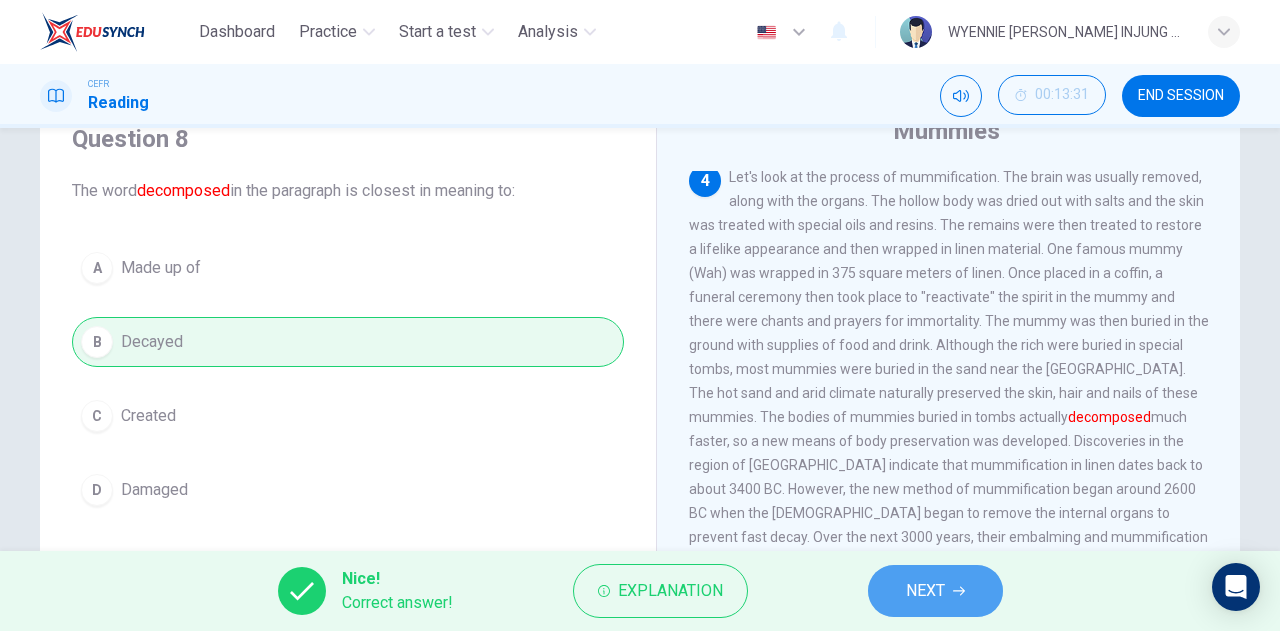 click on "NEXT" at bounding box center (925, 591) 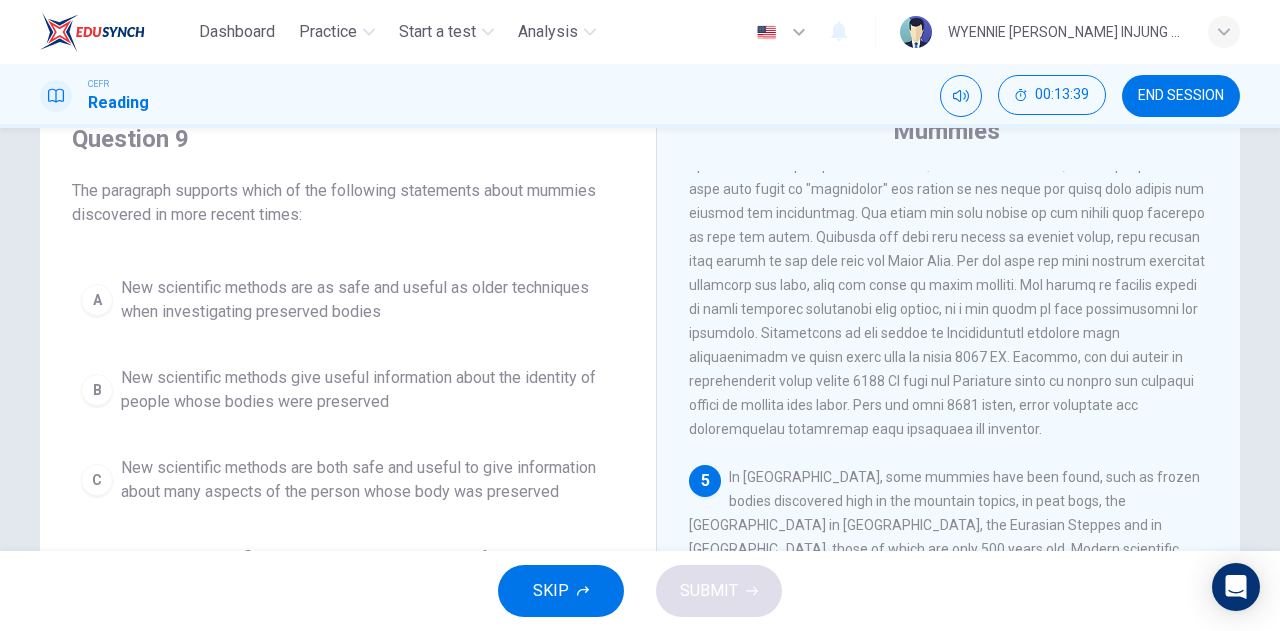 scroll, scrollTop: 1016, scrollLeft: 0, axis: vertical 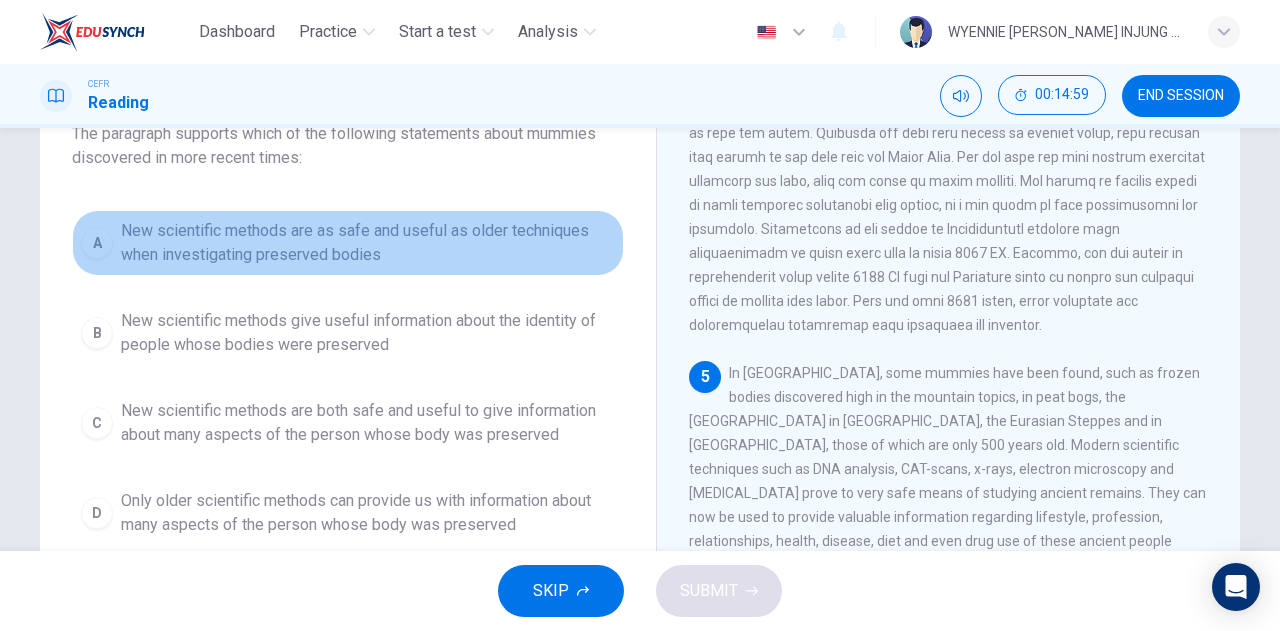 click on "New scientific methods are as safe and useful as older techniques when investigating preserved bodies" at bounding box center (368, 243) 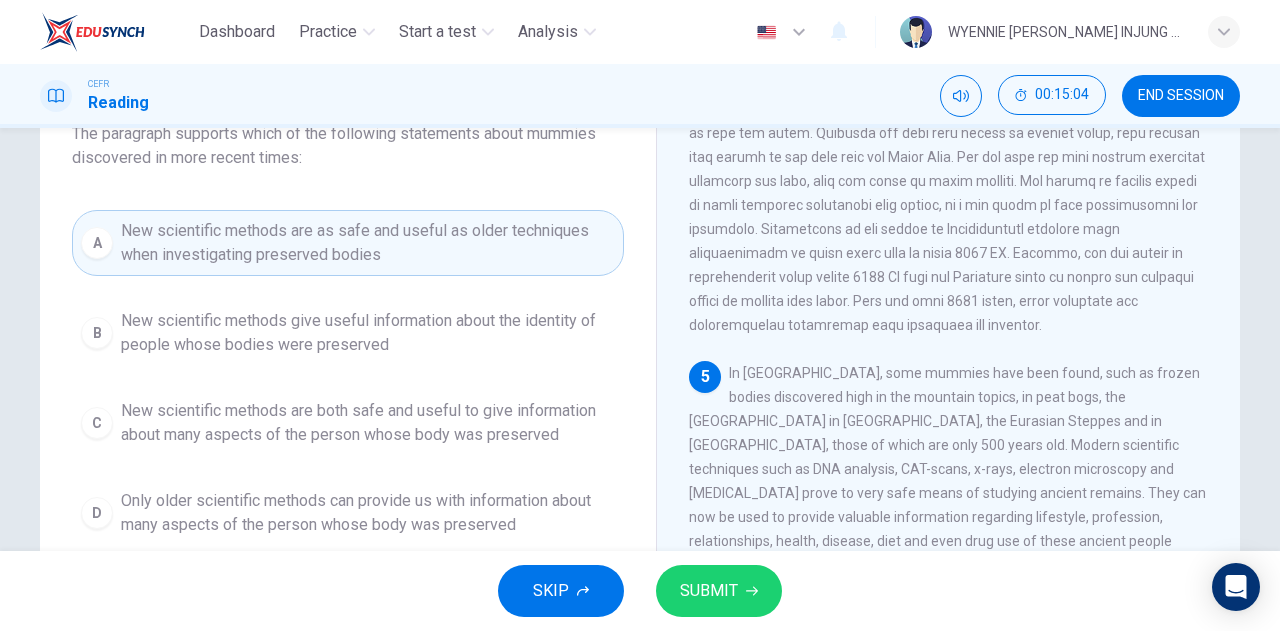 click on "SUBMIT" at bounding box center (719, 591) 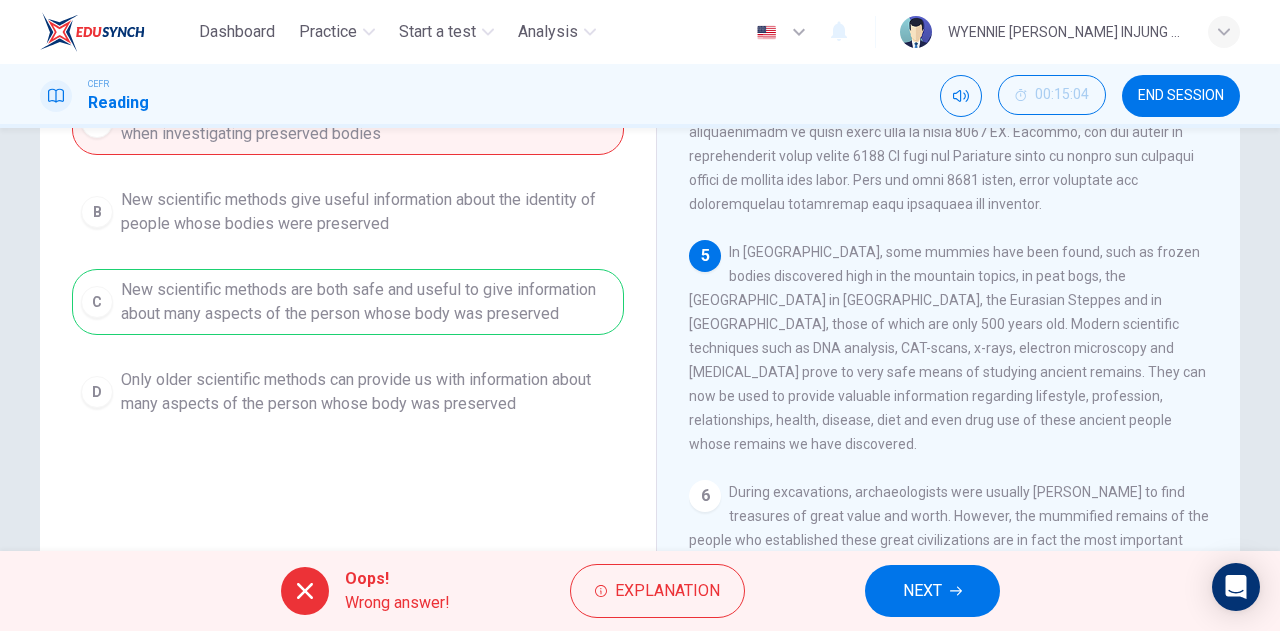 scroll, scrollTop: 268, scrollLeft: 0, axis: vertical 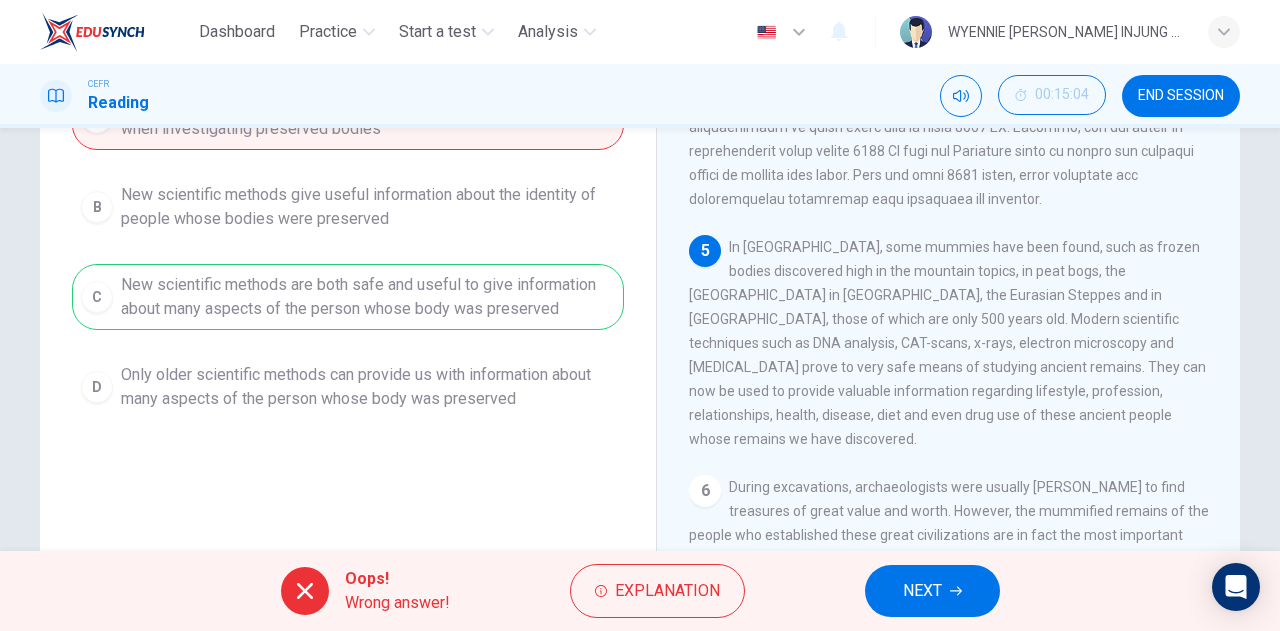 click on "NEXT" at bounding box center (932, 591) 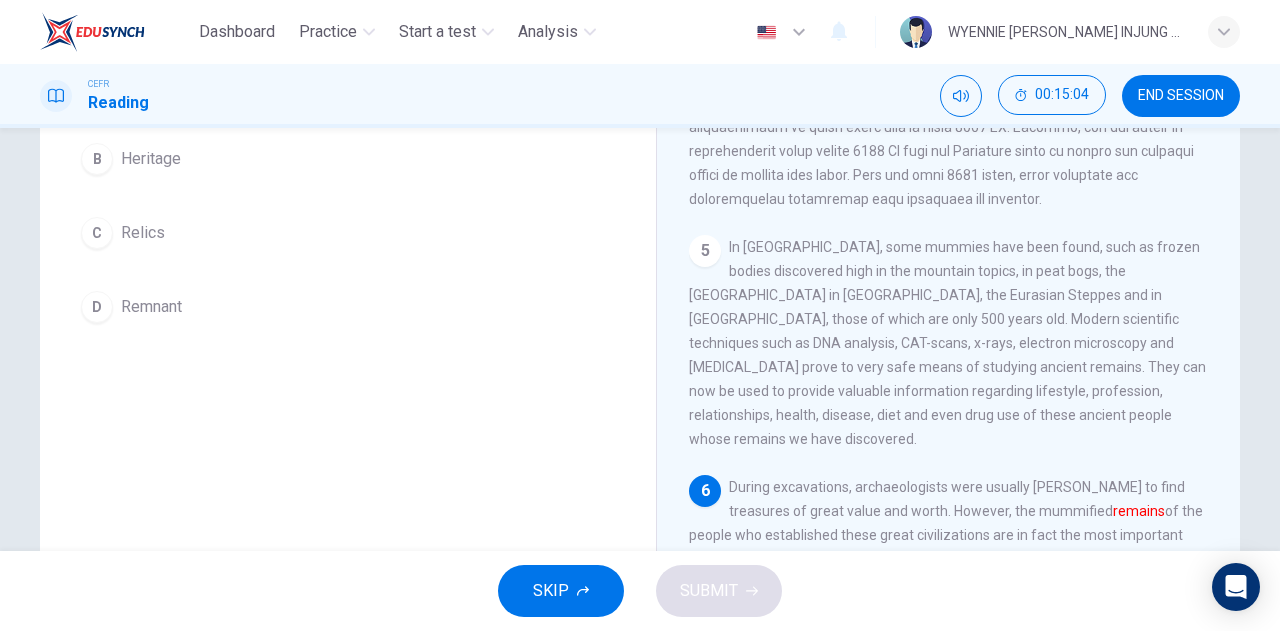 scroll, scrollTop: 244, scrollLeft: 0, axis: vertical 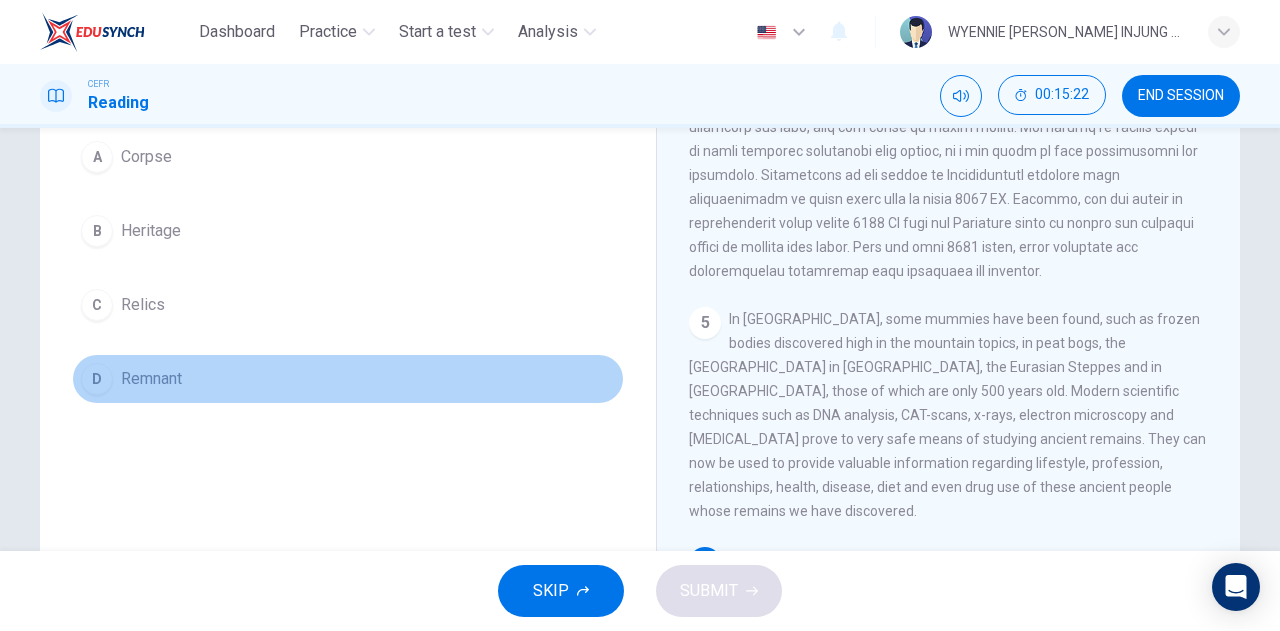 click on "D Remnant" at bounding box center (348, 379) 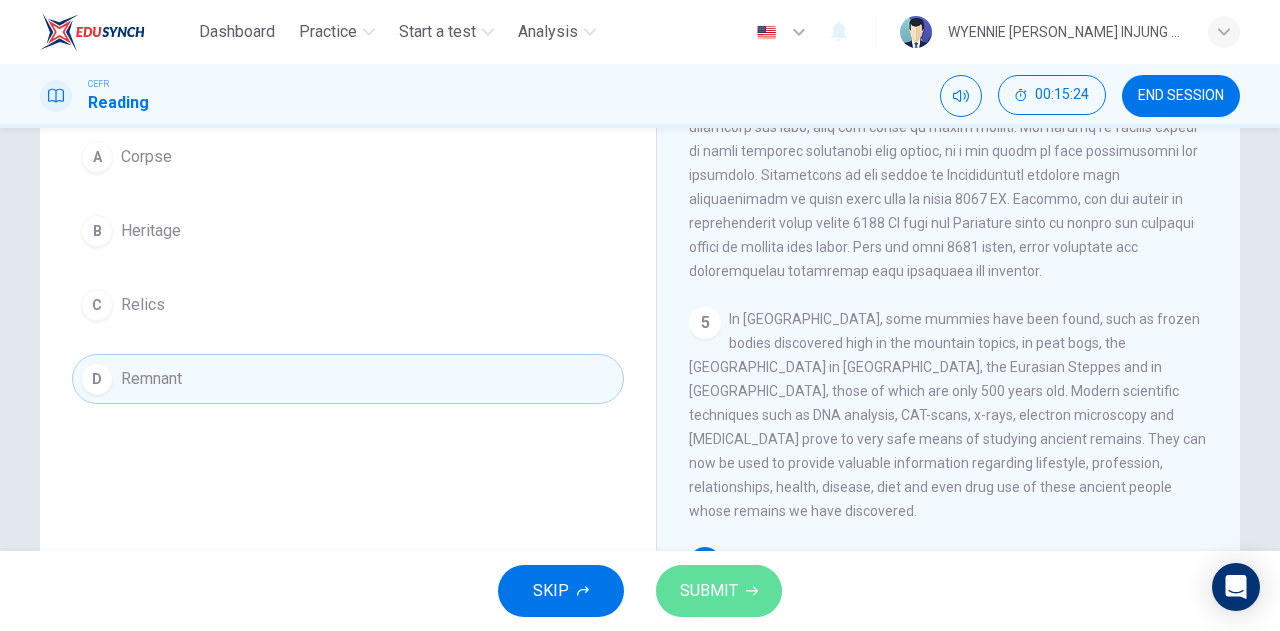 click on "SUBMIT" at bounding box center (709, 591) 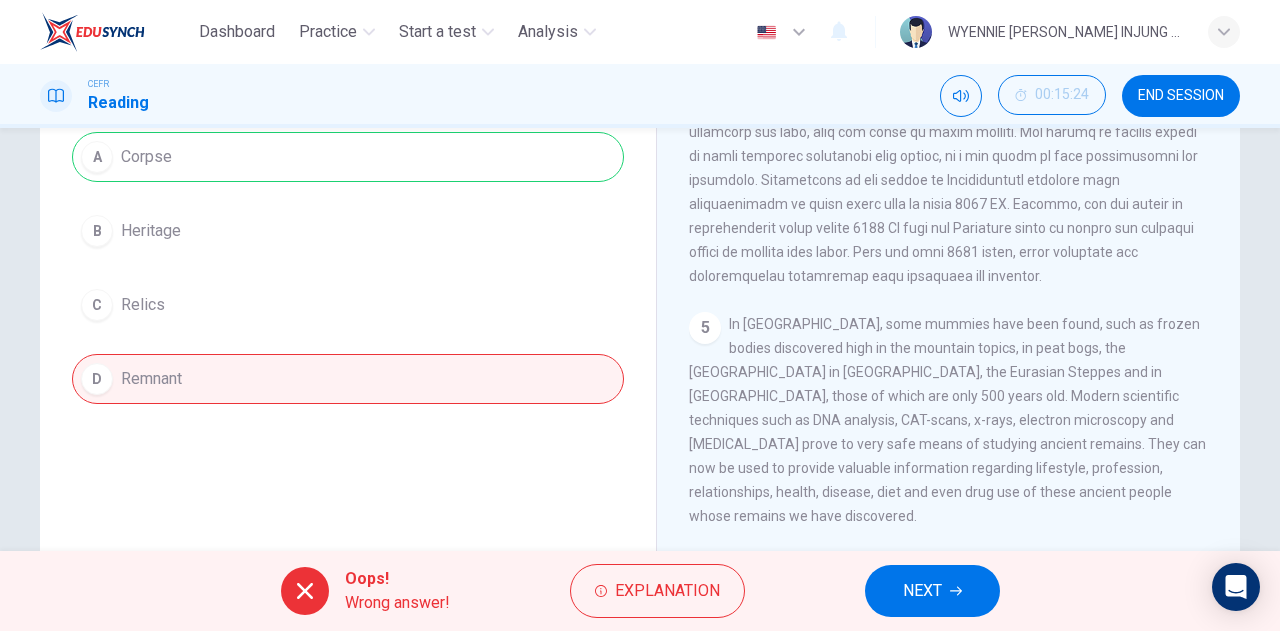 scroll, scrollTop: 1016, scrollLeft: 0, axis: vertical 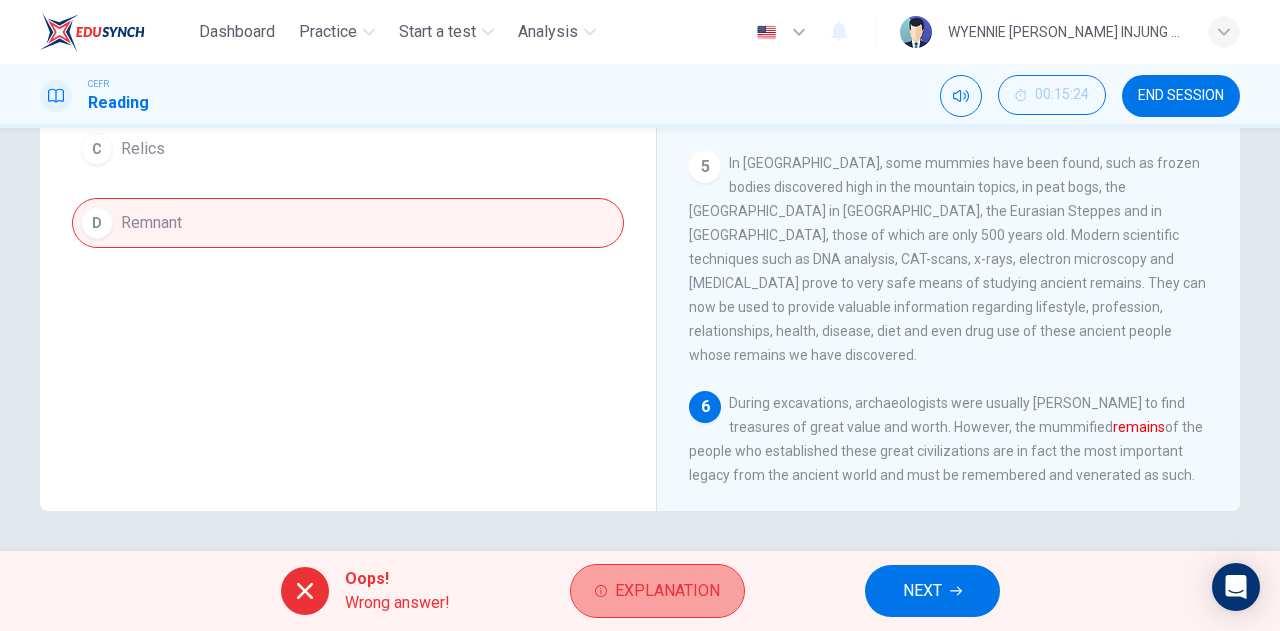 click on "Explanation" at bounding box center (667, 591) 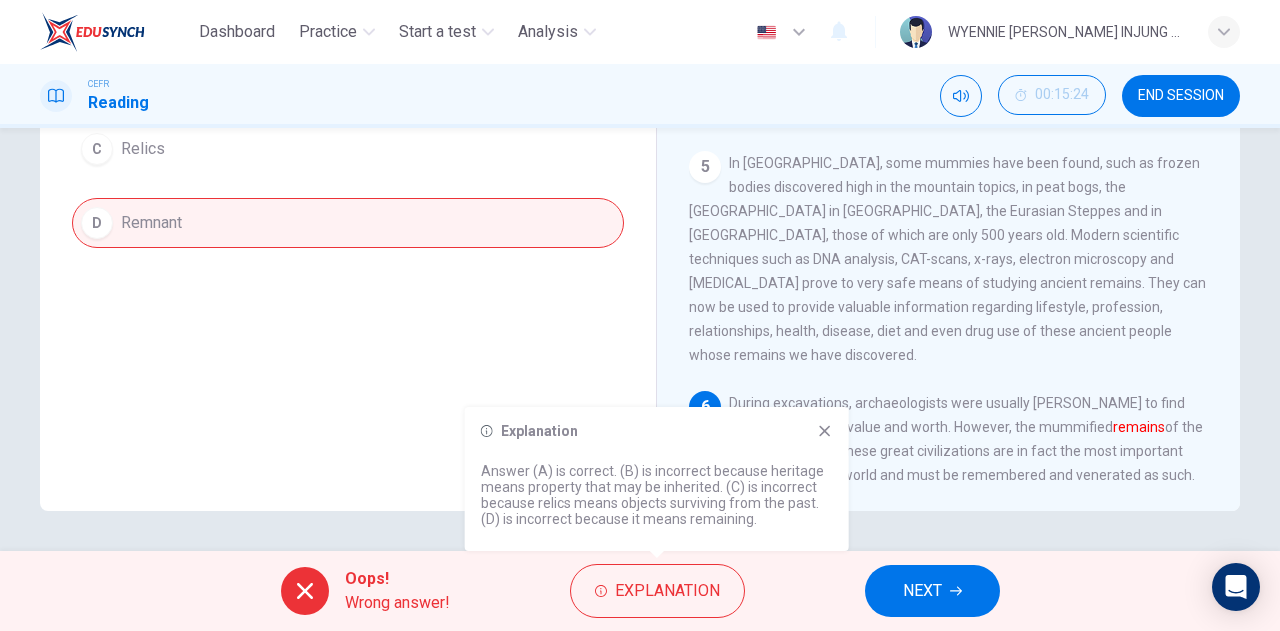 click 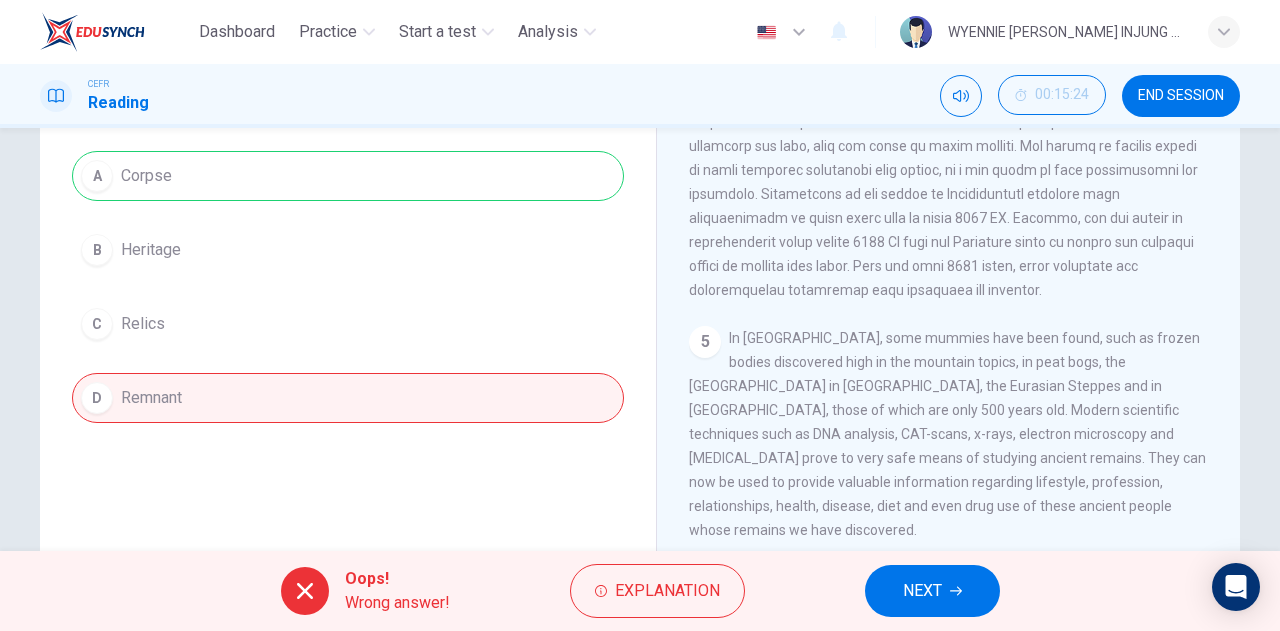scroll, scrollTop: 352, scrollLeft: 0, axis: vertical 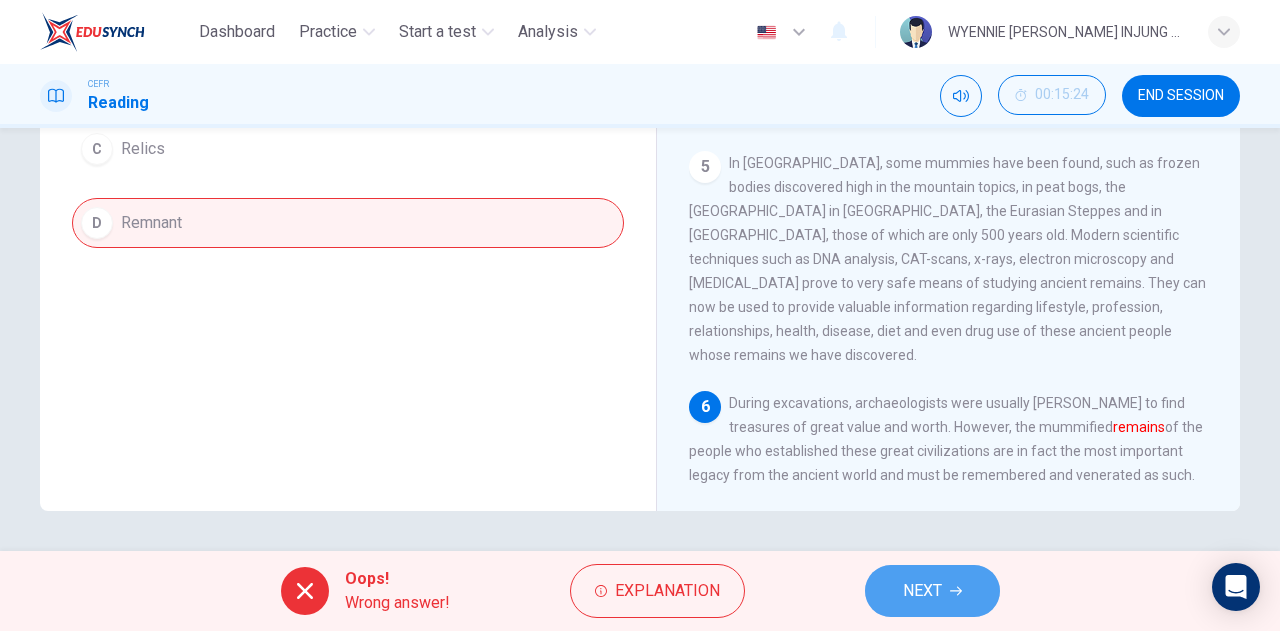 click on "NEXT" at bounding box center [922, 591] 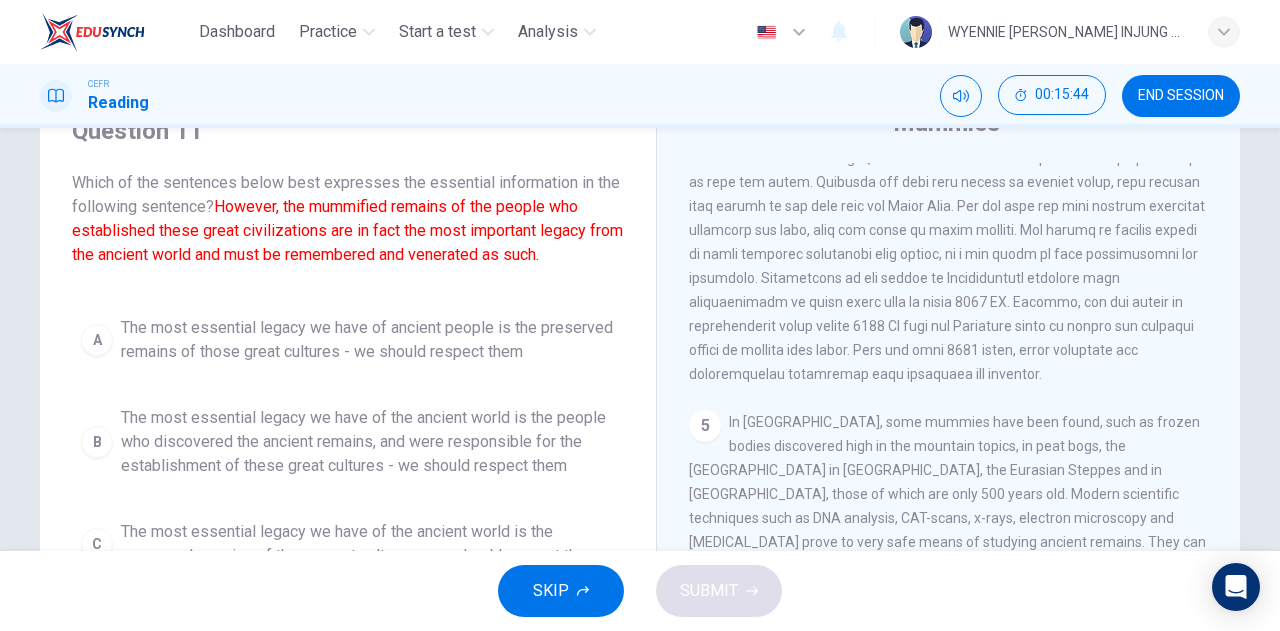 scroll, scrollTop: 352, scrollLeft: 0, axis: vertical 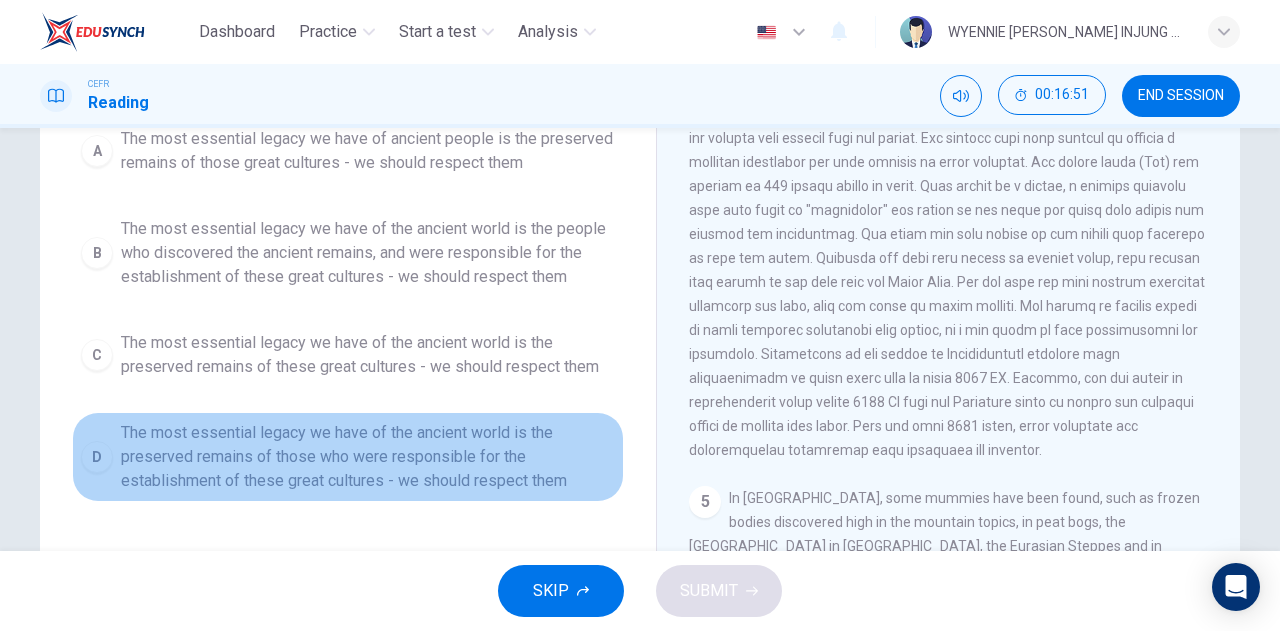 click on "The most essential legacy we have of the ancient world is the preserved remains of those who were responsible for the establishment of these great cultures - we should respect them" at bounding box center (368, 457) 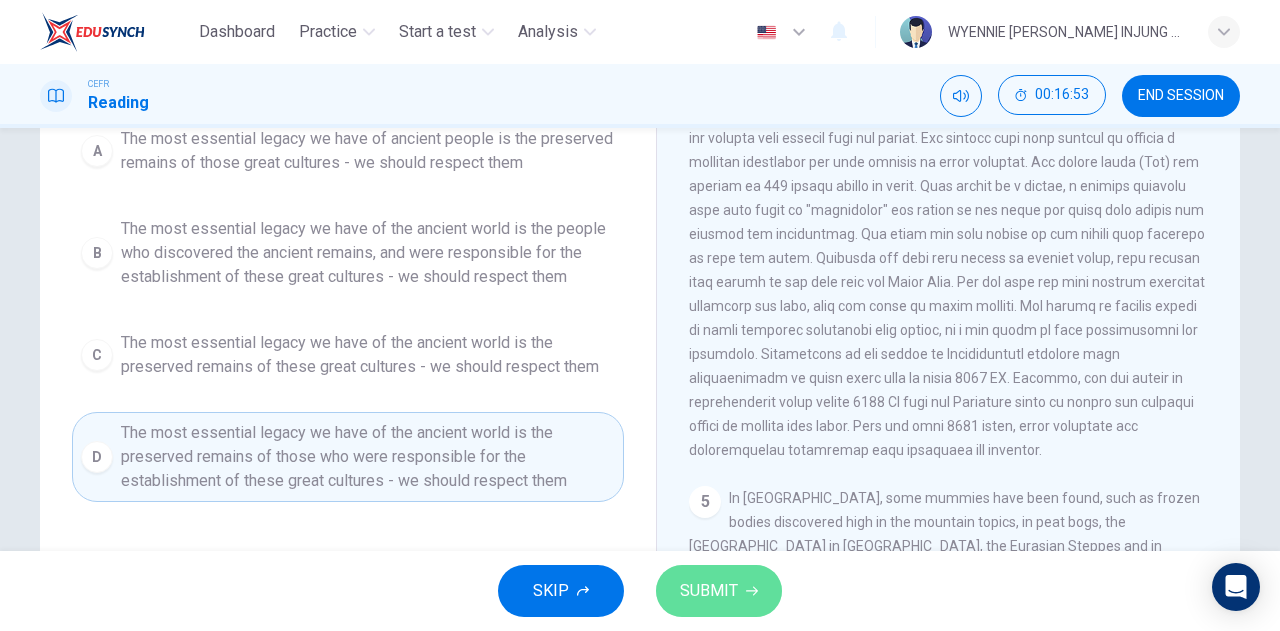 click on "SUBMIT" at bounding box center [709, 591] 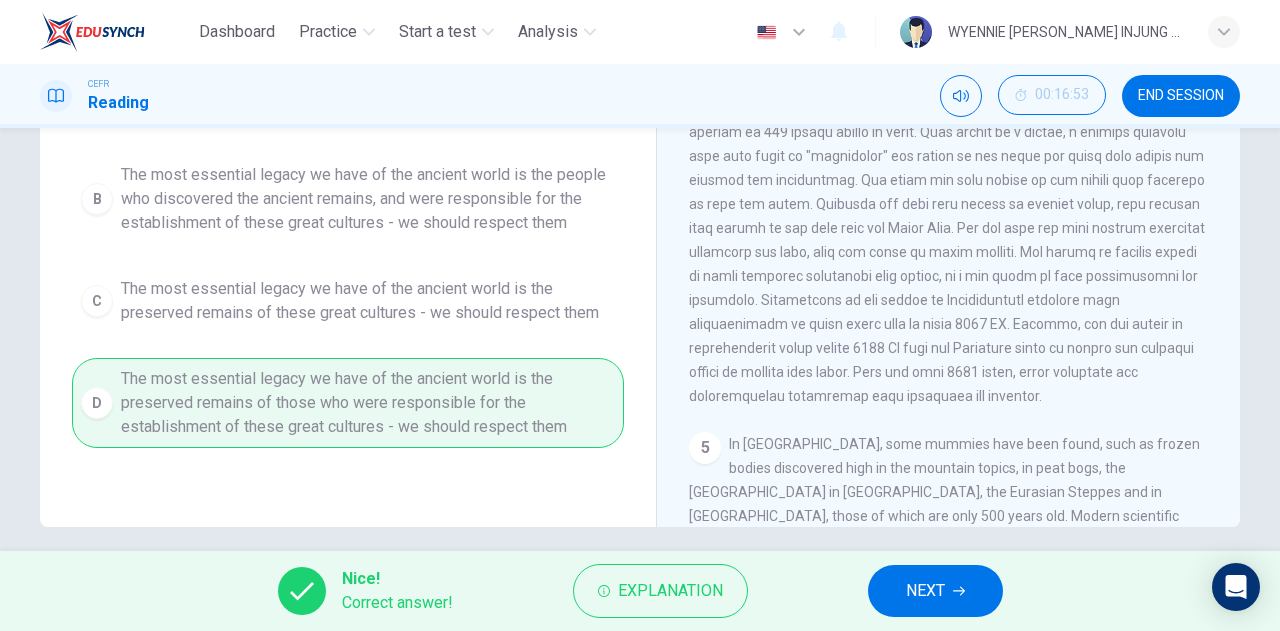 scroll, scrollTop: 352, scrollLeft: 0, axis: vertical 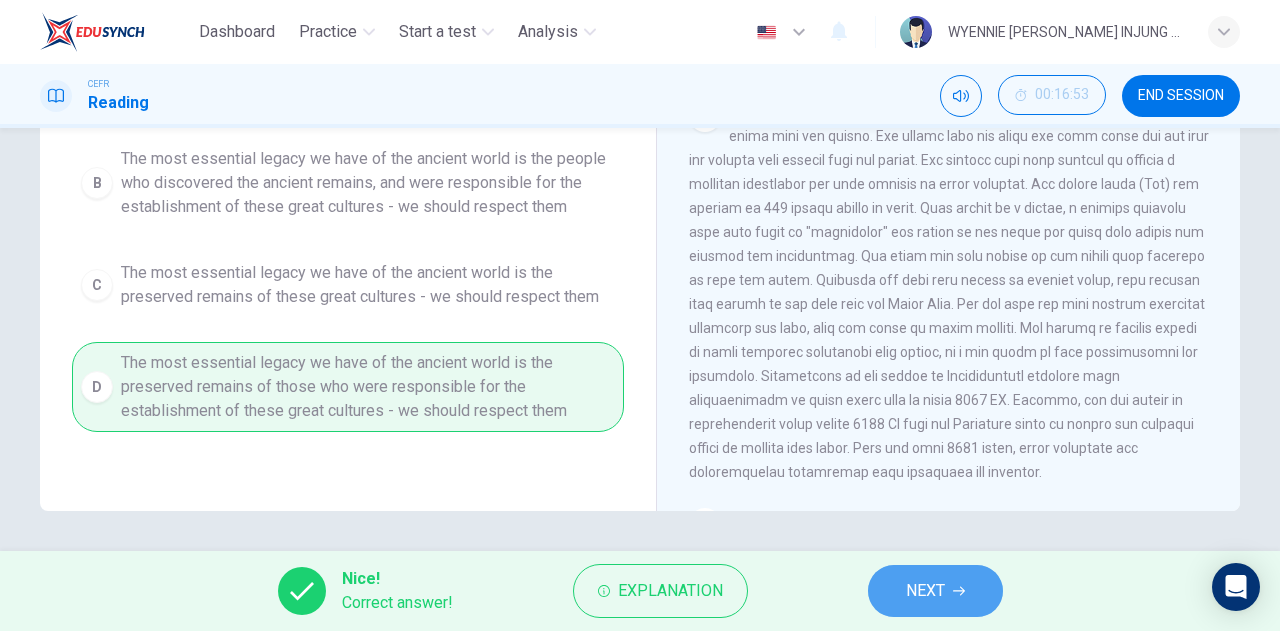 click on "NEXT" at bounding box center [935, 591] 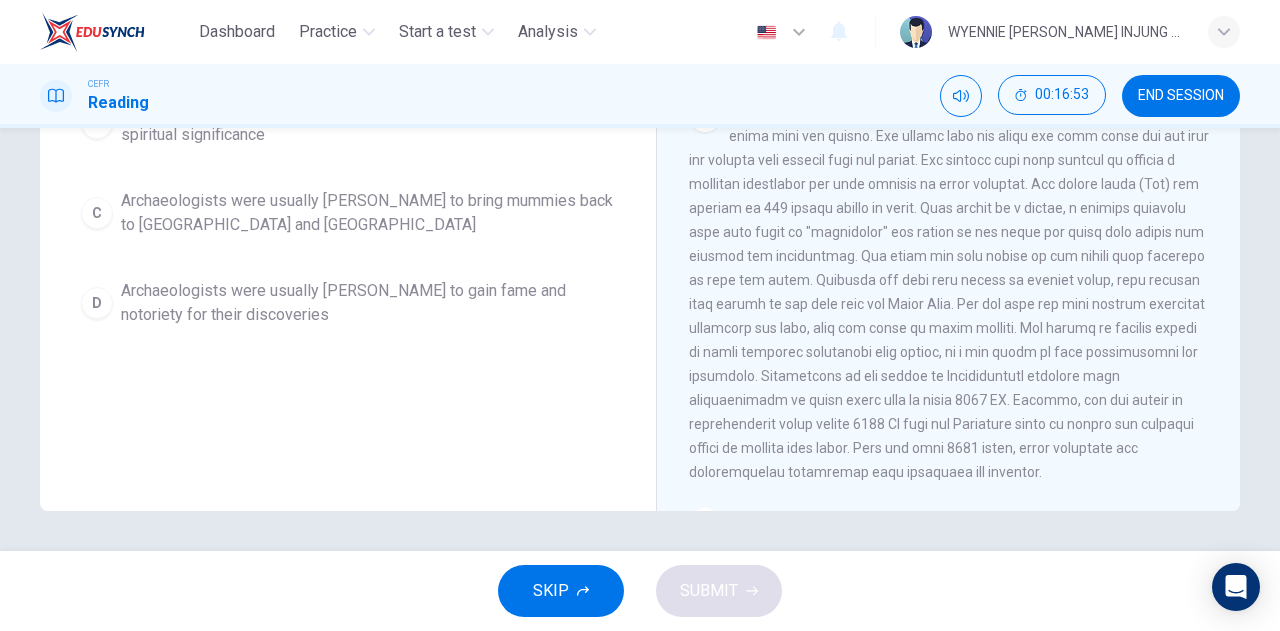 scroll, scrollTop: 304, scrollLeft: 0, axis: vertical 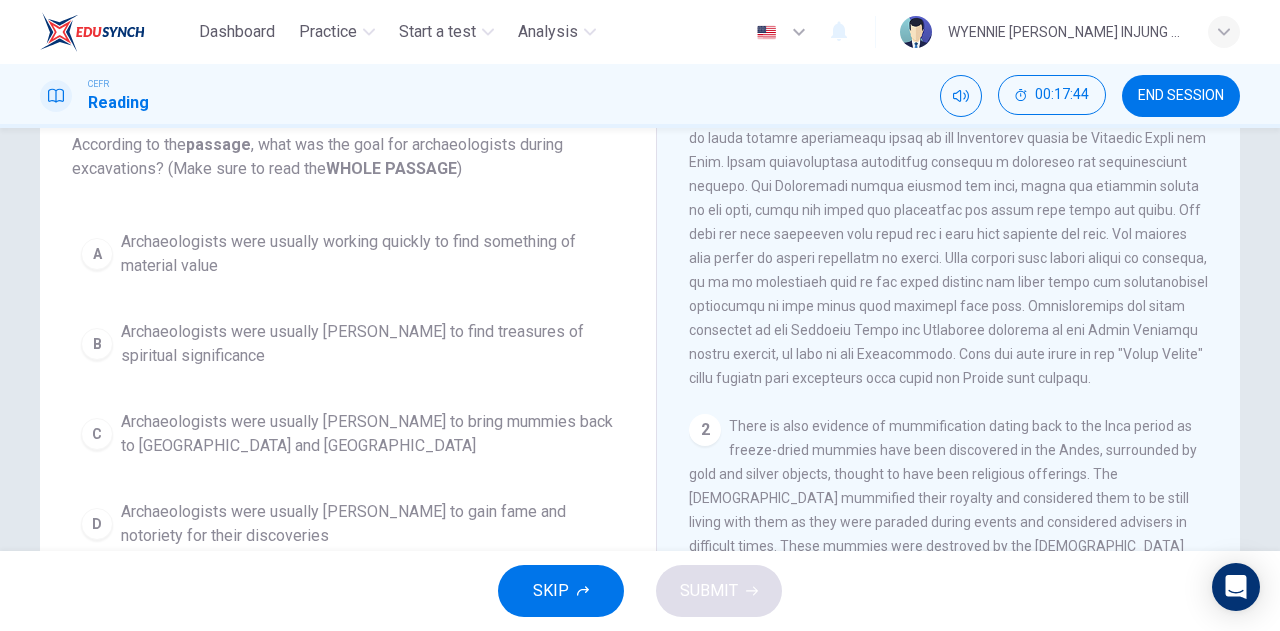 click on "Archaeologists were usually working quickly to find something of material value" at bounding box center [368, 254] 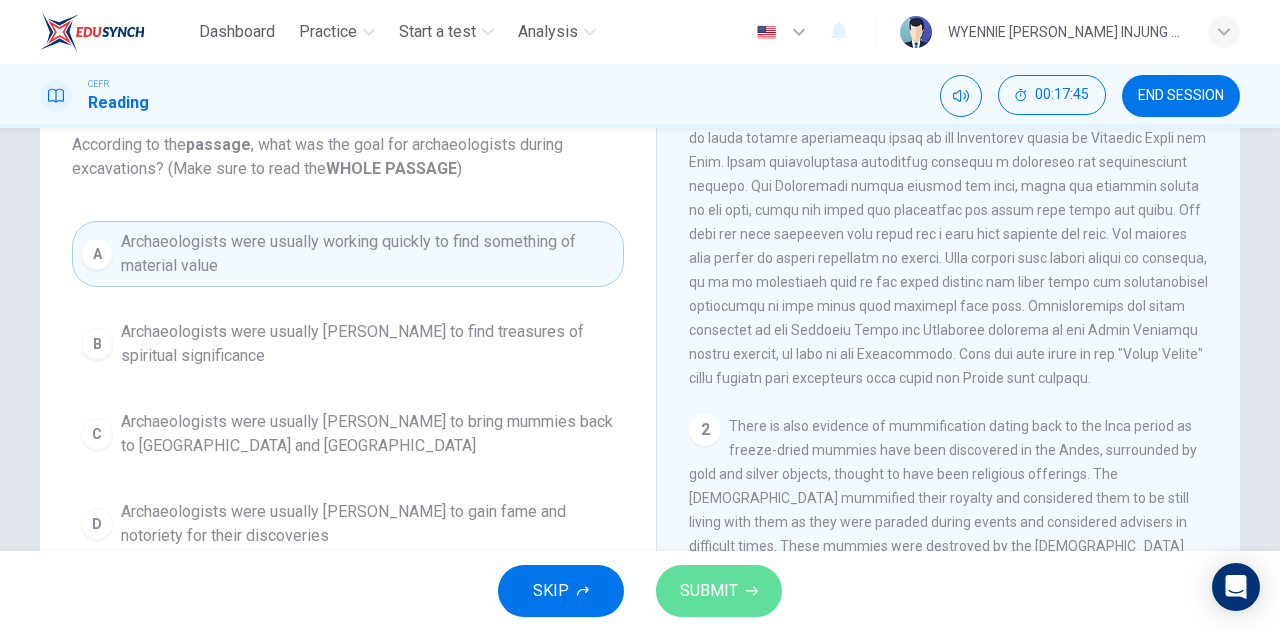 click on "SUBMIT" at bounding box center [709, 591] 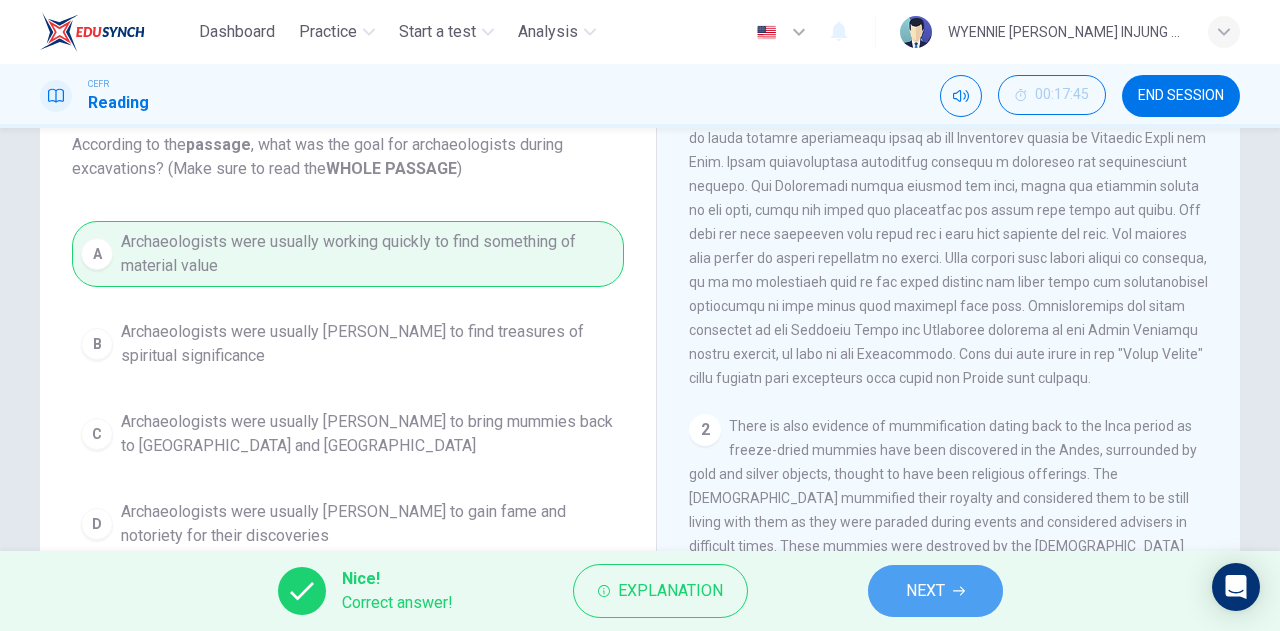 click on "NEXT" at bounding box center [925, 591] 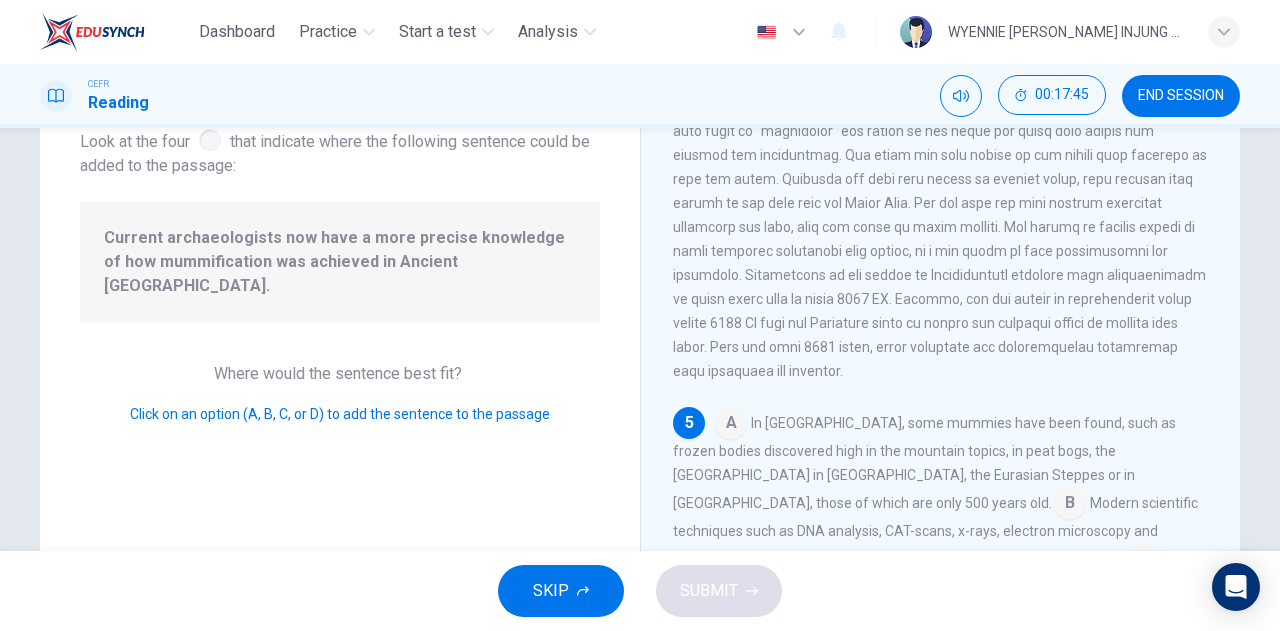 scroll, scrollTop: 1050, scrollLeft: 0, axis: vertical 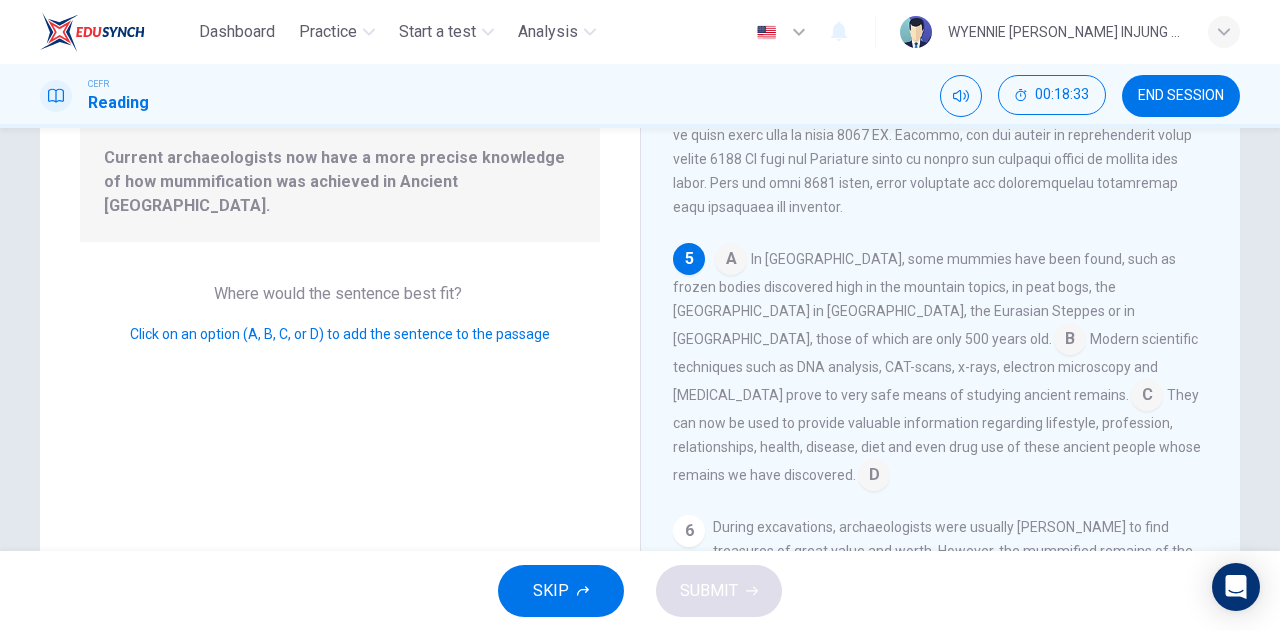 click at bounding box center (731, 261) 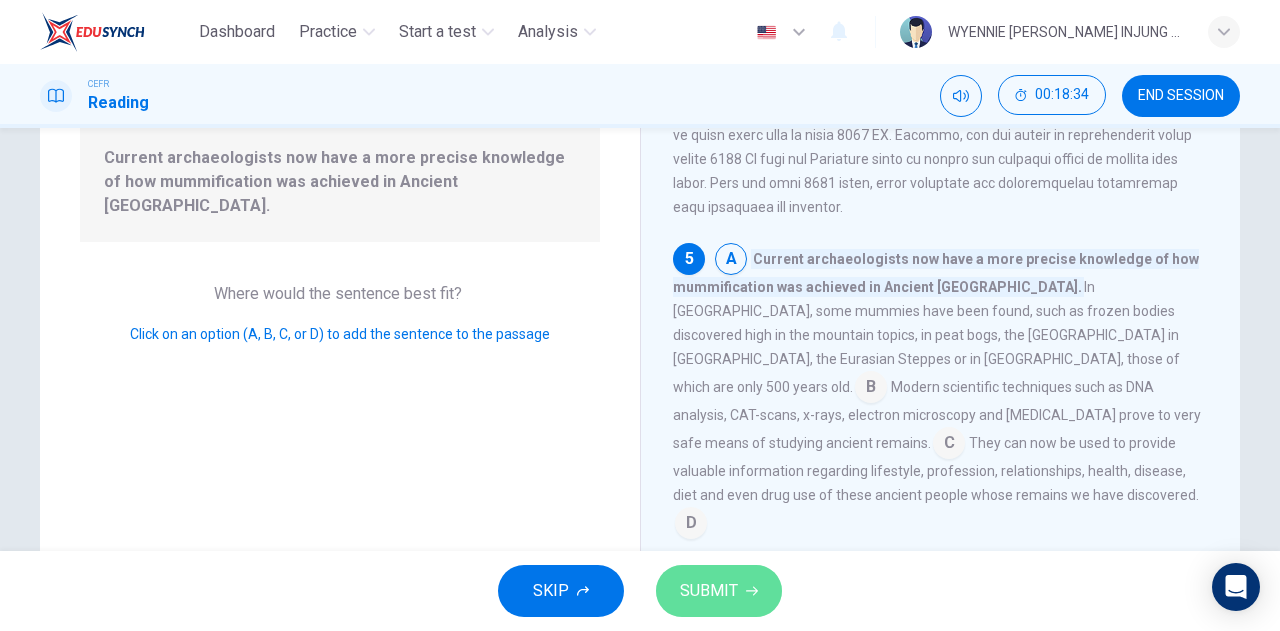 click on "SUBMIT" at bounding box center (709, 591) 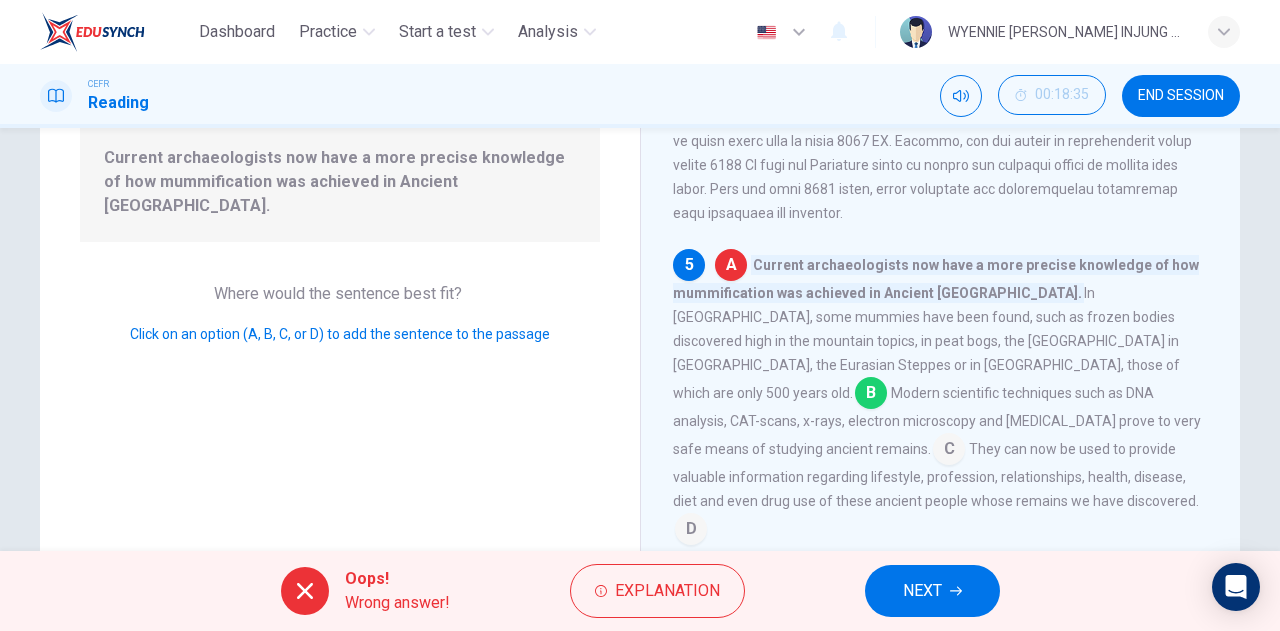 scroll, scrollTop: 1042, scrollLeft: 0, axis: vertical 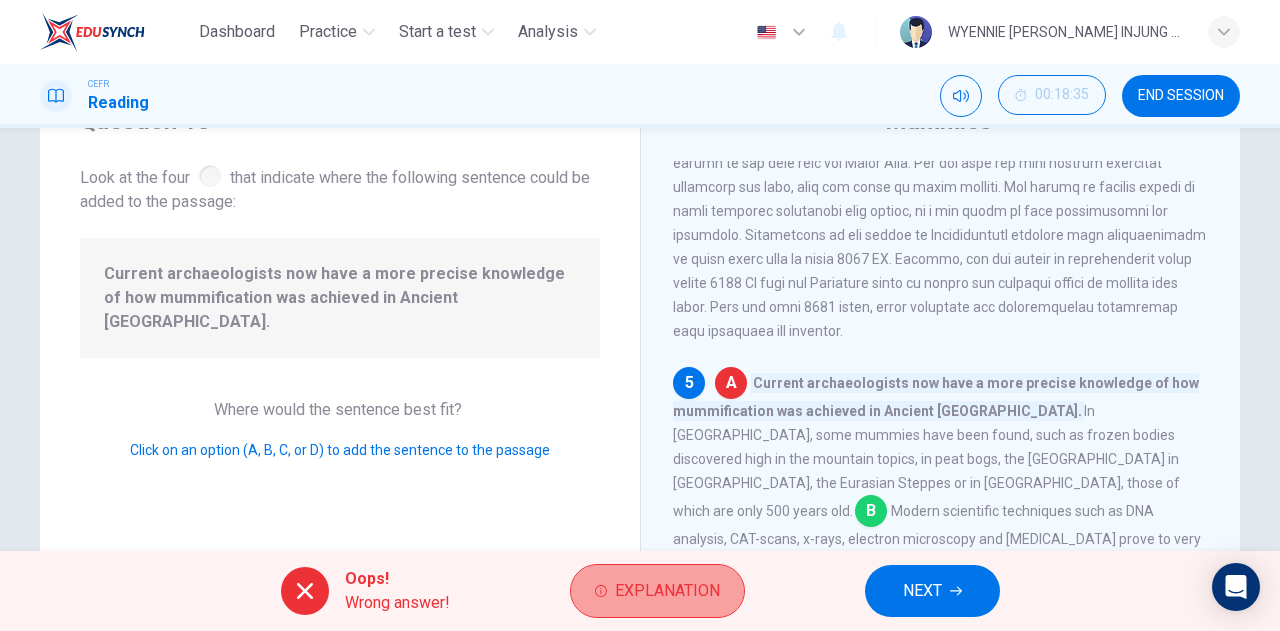 click on "Explanation" at bounding box center (657, 591) 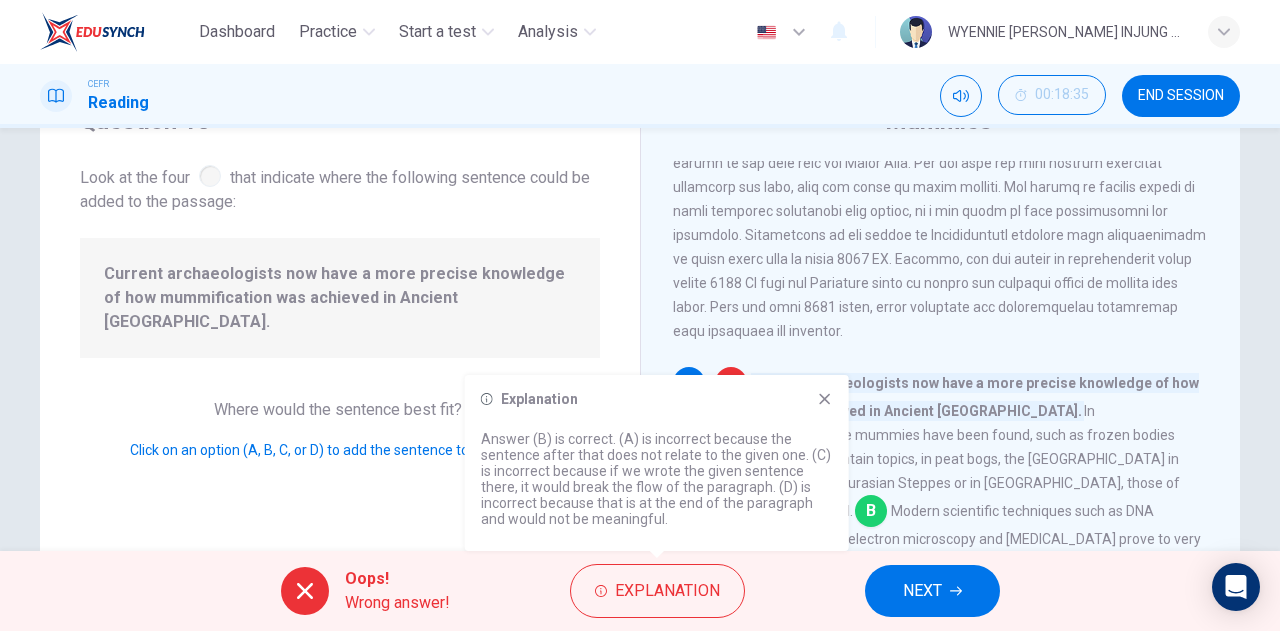 click 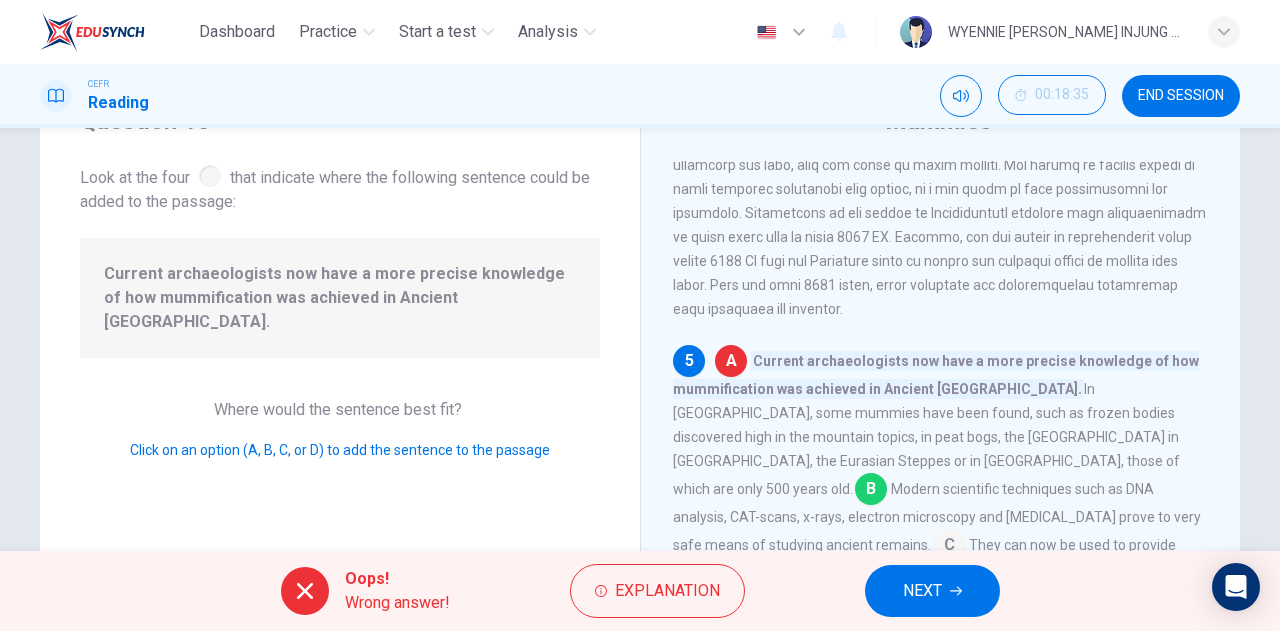 scroll, scrollTop: 1074, scrollLeft: 0, axis: vertical 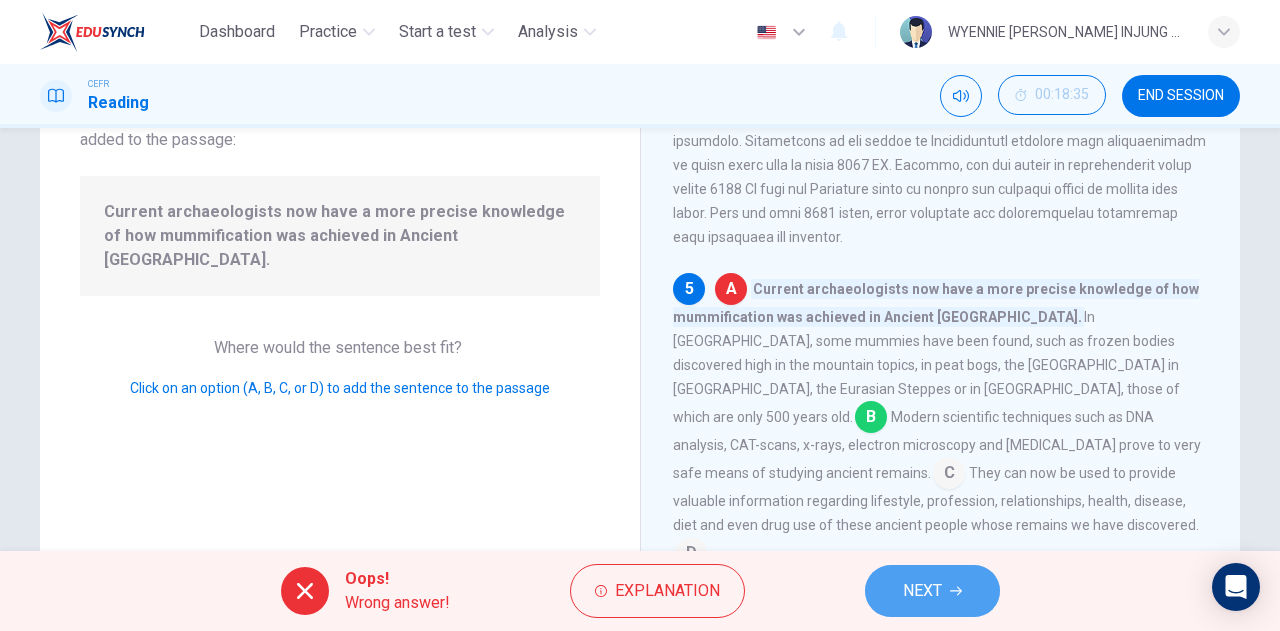 click on "NEXT" at bounding box center (922, 591) 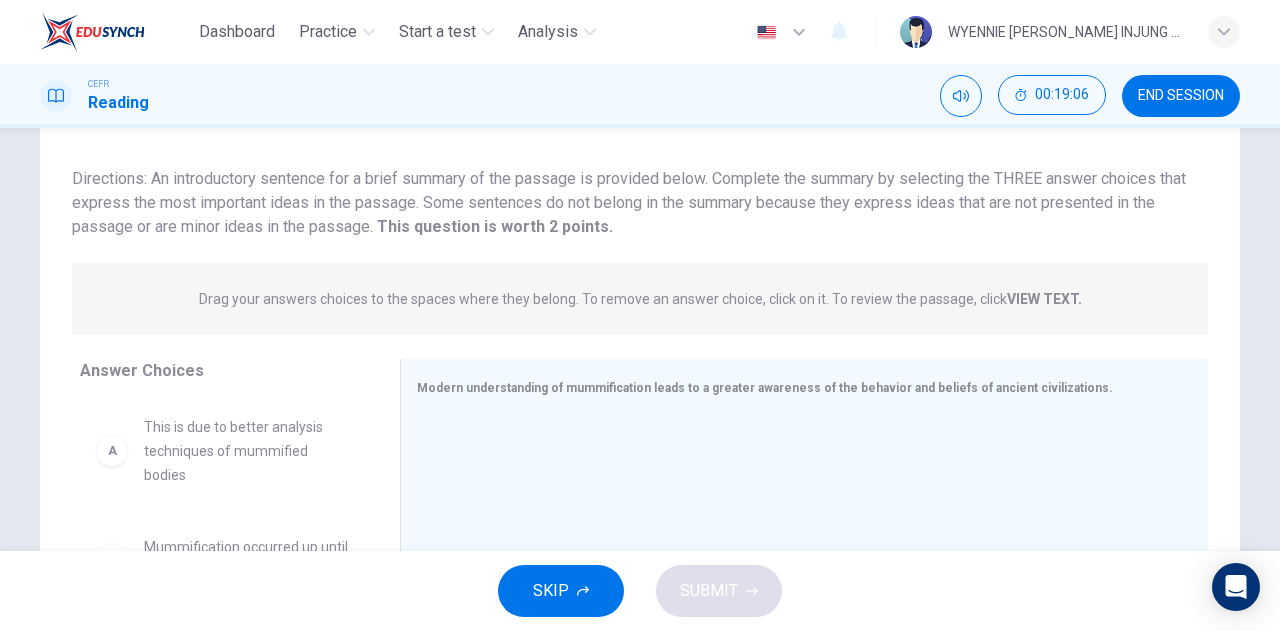 scroll, scrollTop: 105, scrollLeft: 0, axis: vertical 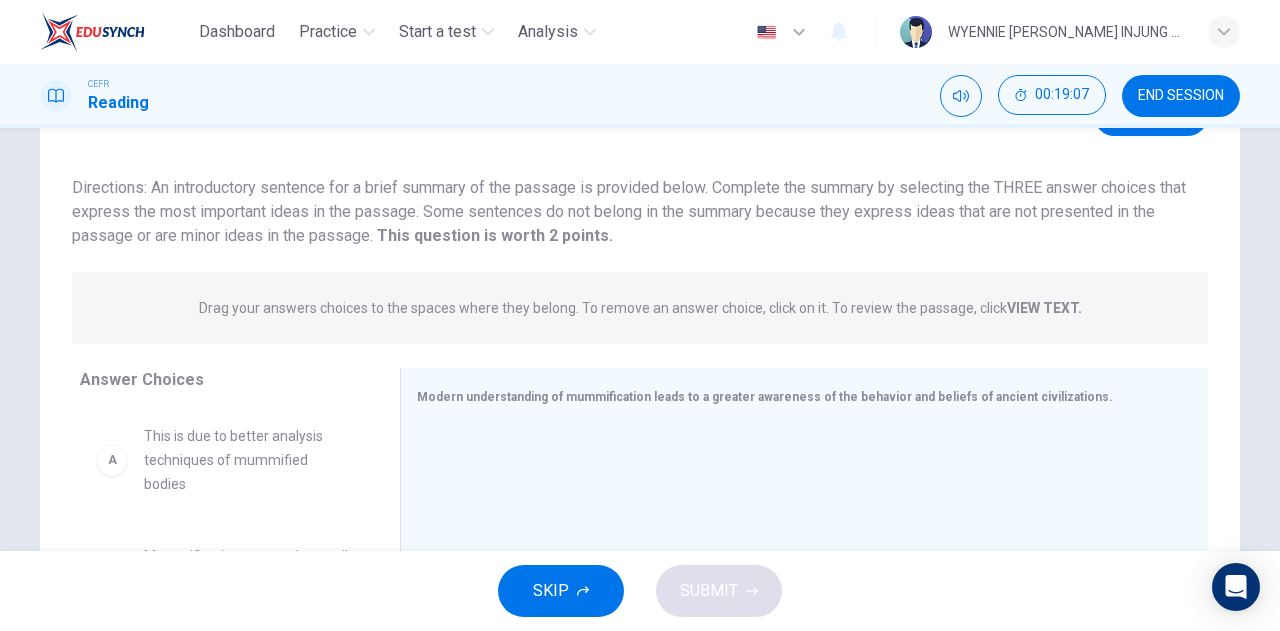 click on "VIEW TEXT." at bounding box center (1044, 308) 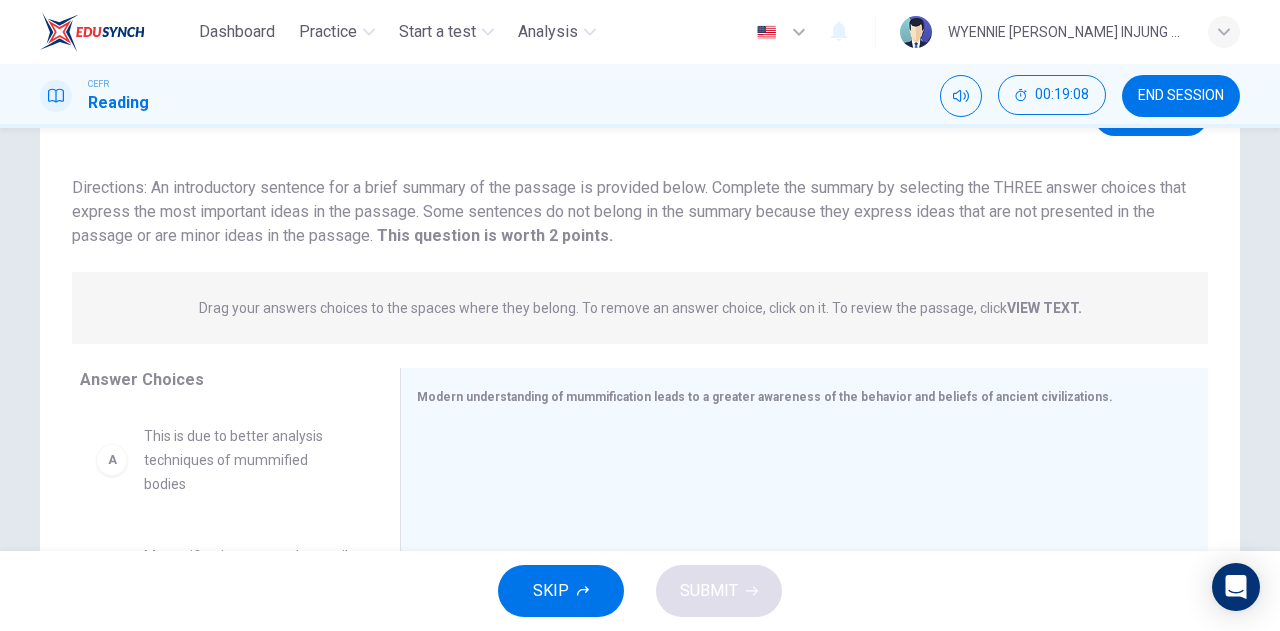 scroll, scrollTop: 0, scrollLeft: 0, axis: both 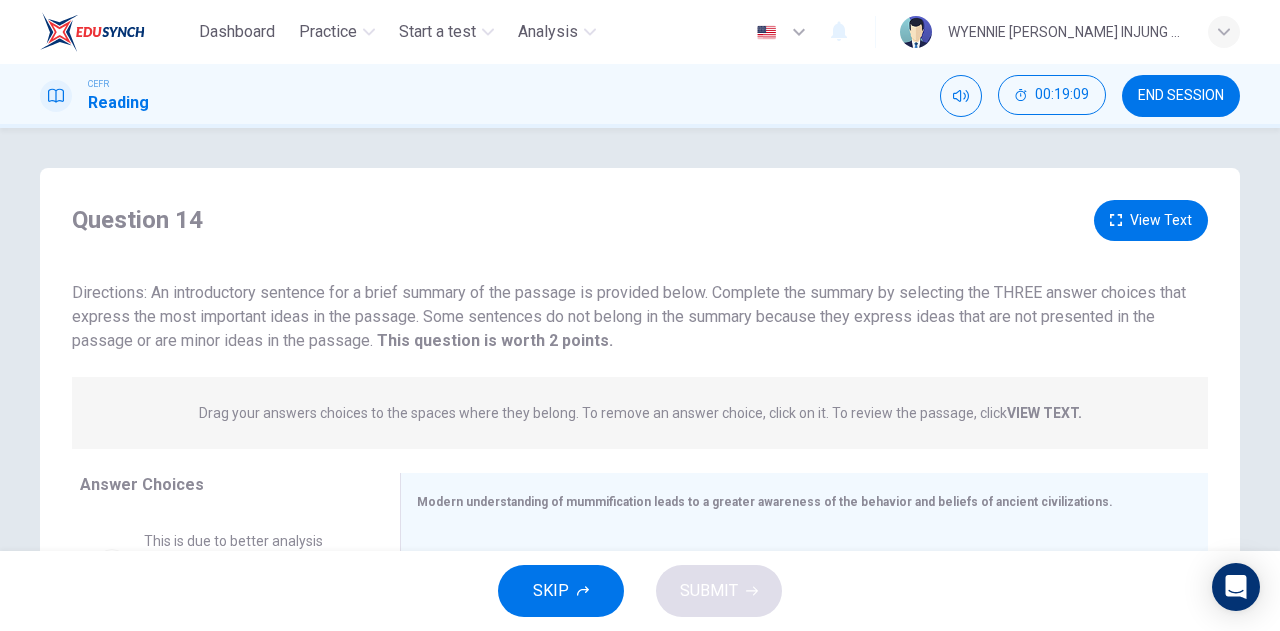 click on "View Text" at bounding box center [1151, 220] 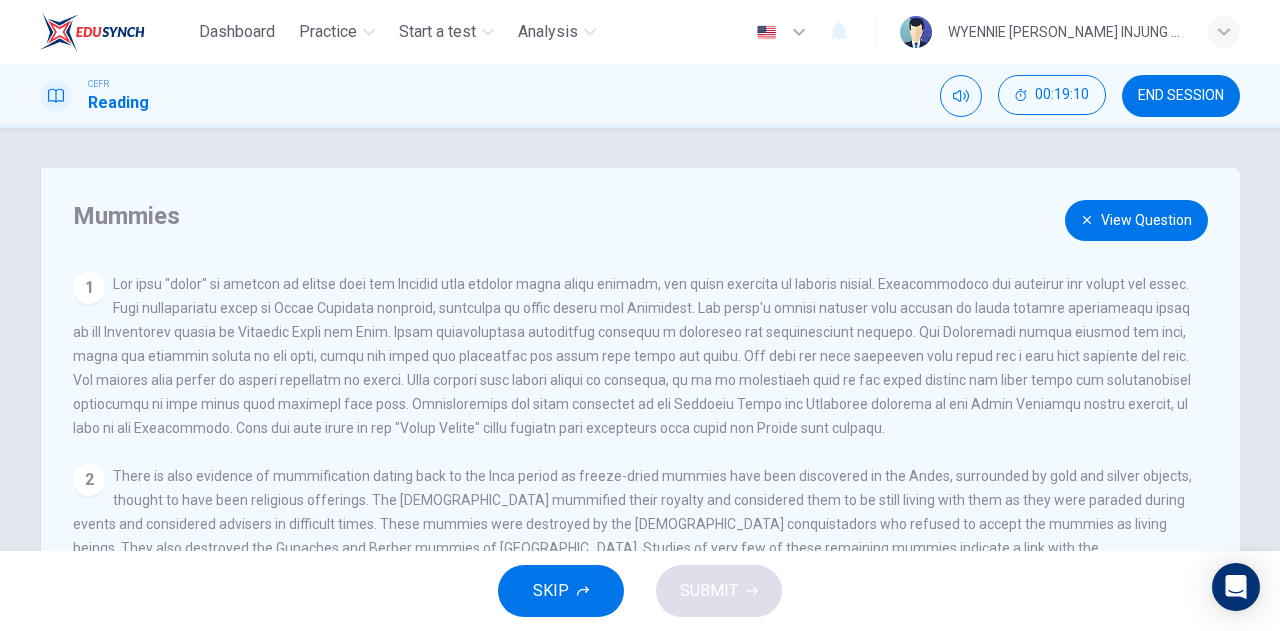 scroll, scrollTop: 259, scrollLeft: 0, axis: vertical 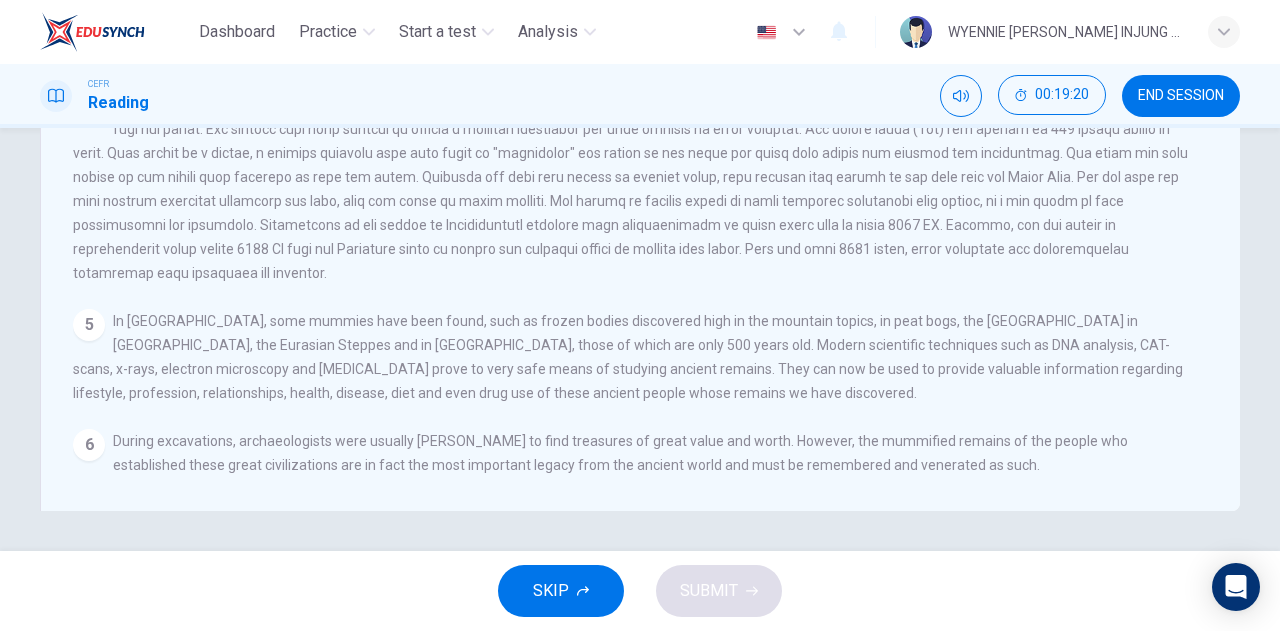 click on "5" at bounding box center (89, 325) 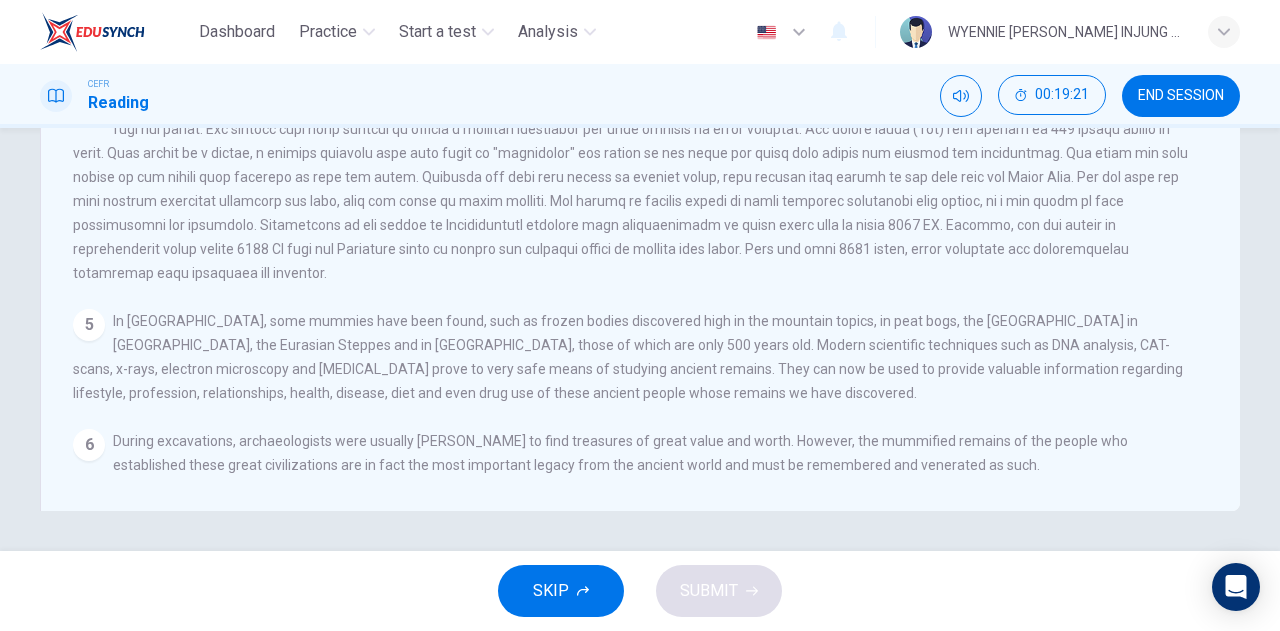 scroll, scrollTop: 0, scrollLeft: 0, axis: both 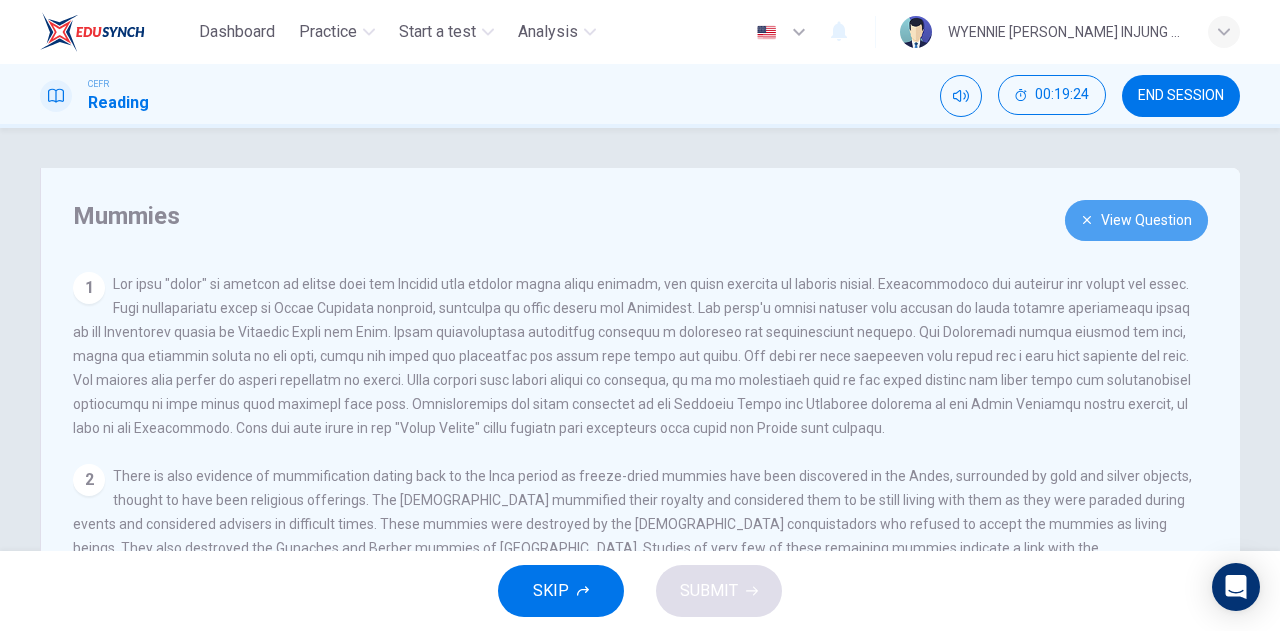 click on "View Question" at bounding box center [1136, 220] 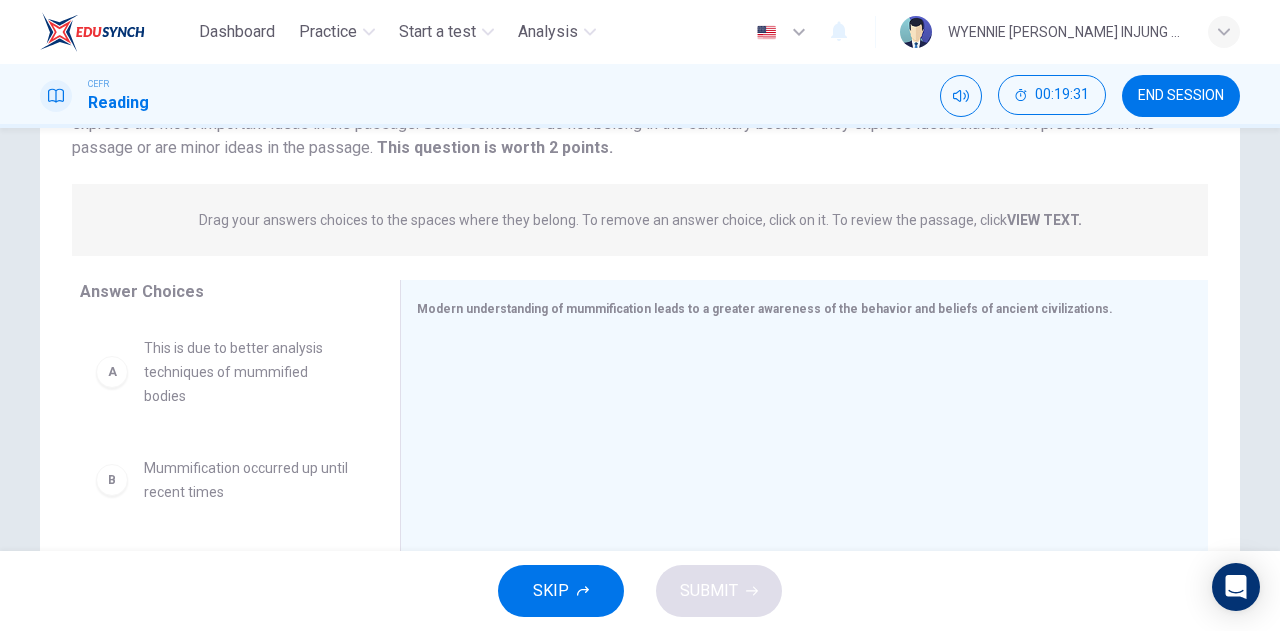 scroll, scrollTop: 249, scrollLeft: 0, axis: vertical 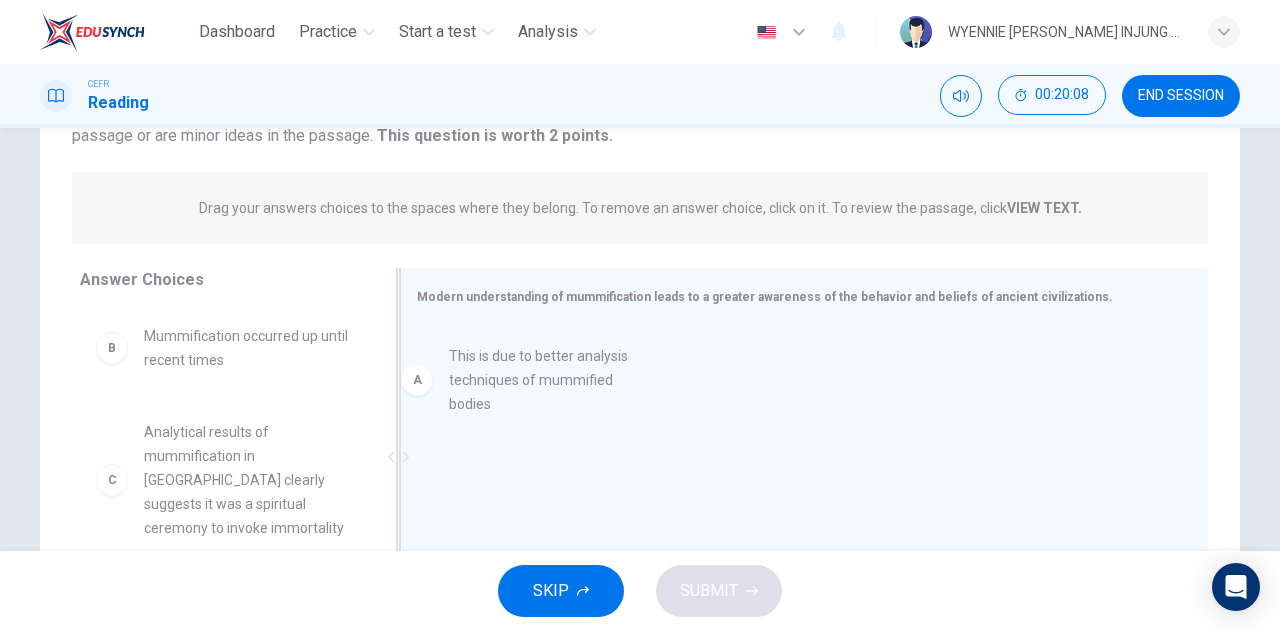 drag, startPoint x: 258, startPoint y: 374, endPoint x: 604, endPoint y: 400, distance: 346.9755 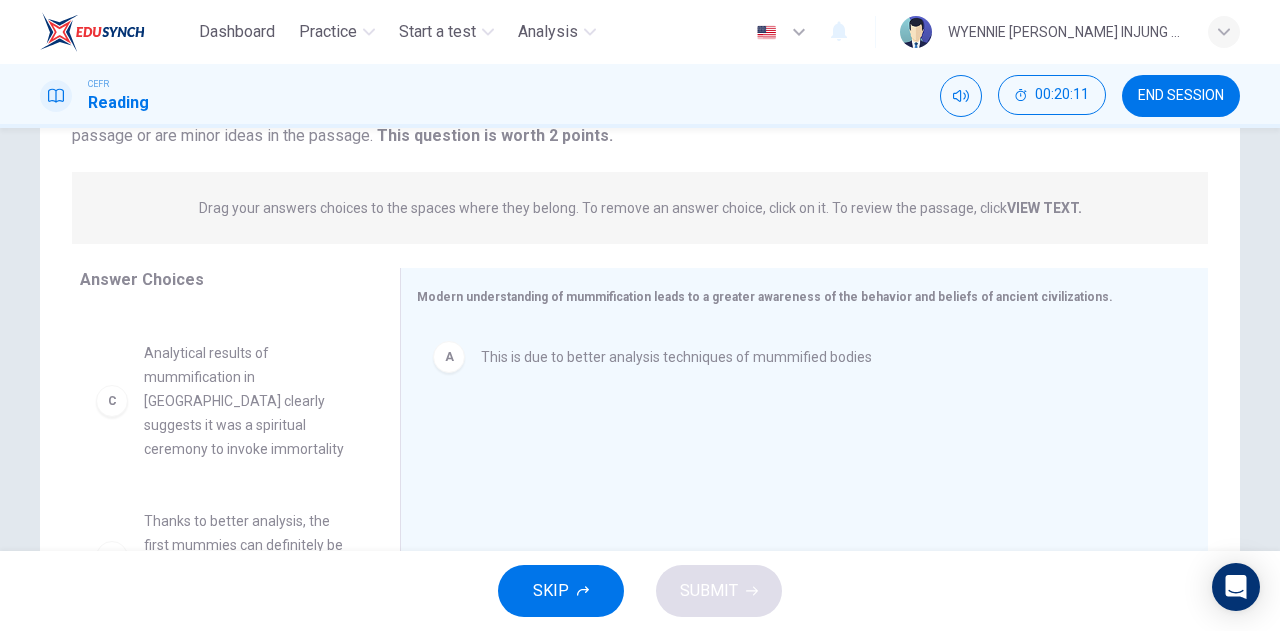 scroll, scrollTop: 80, scrollLeft: 0, axis: vertical 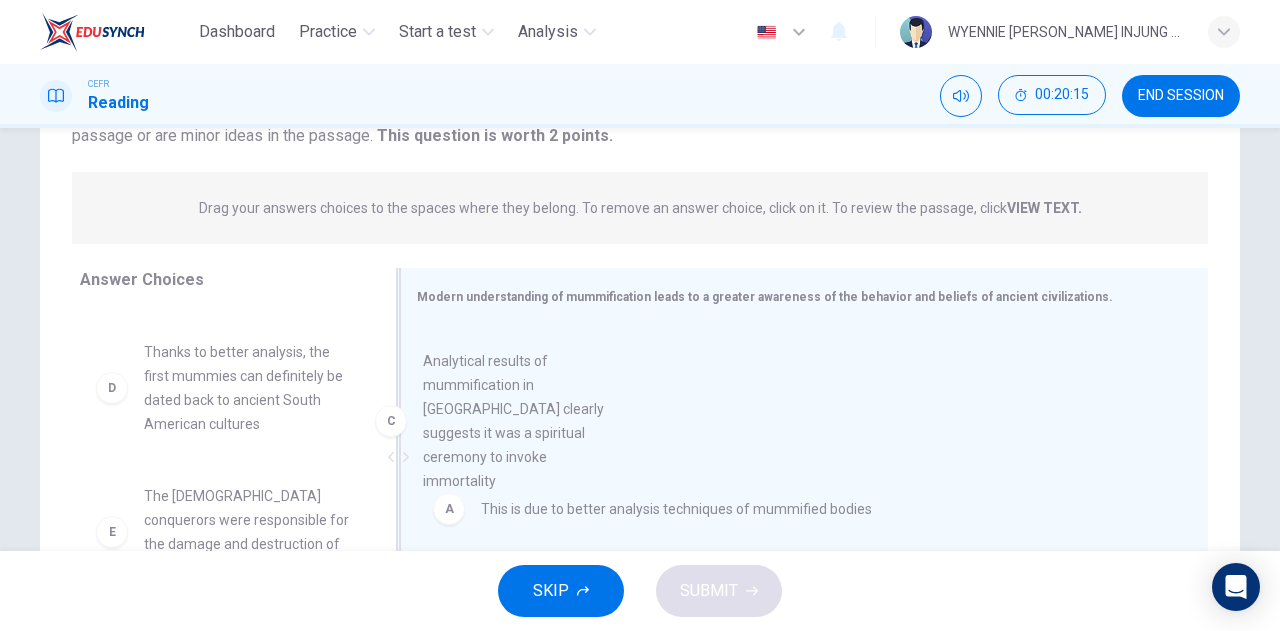 drag, startPoint x: 272, startPoint y: 418, endPoint x: 578, endPoint y: 437, distance: 306.5893 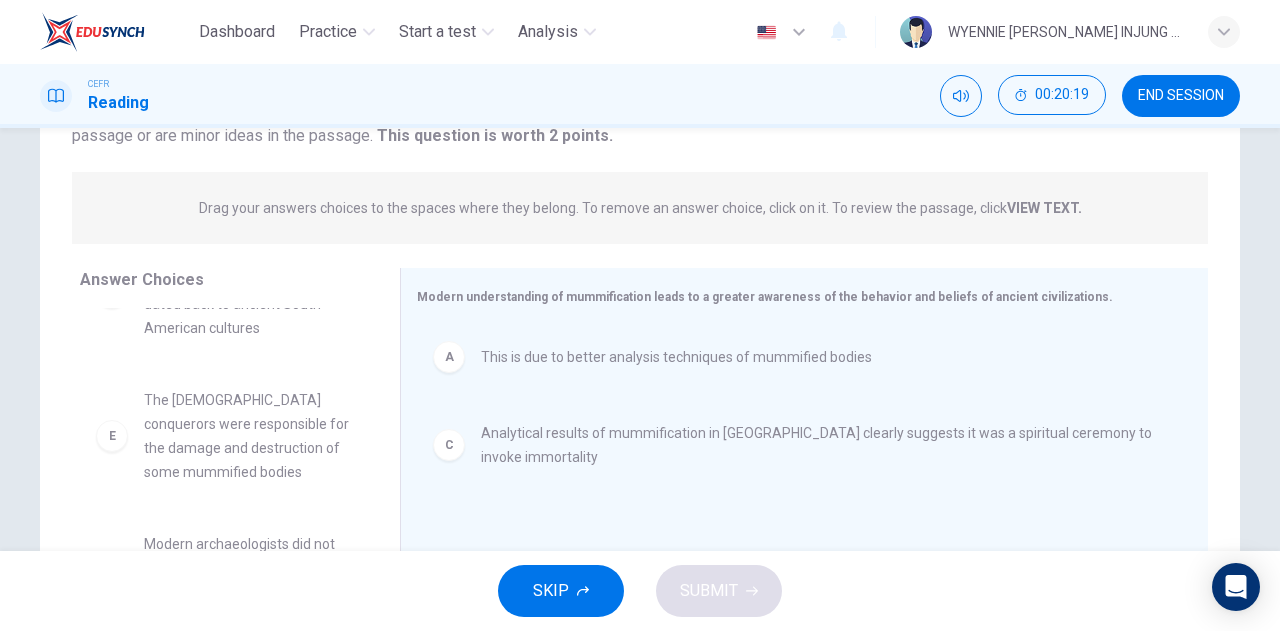 scroll, scrollTop: 180, scrollLeft: 0, axis: vertical 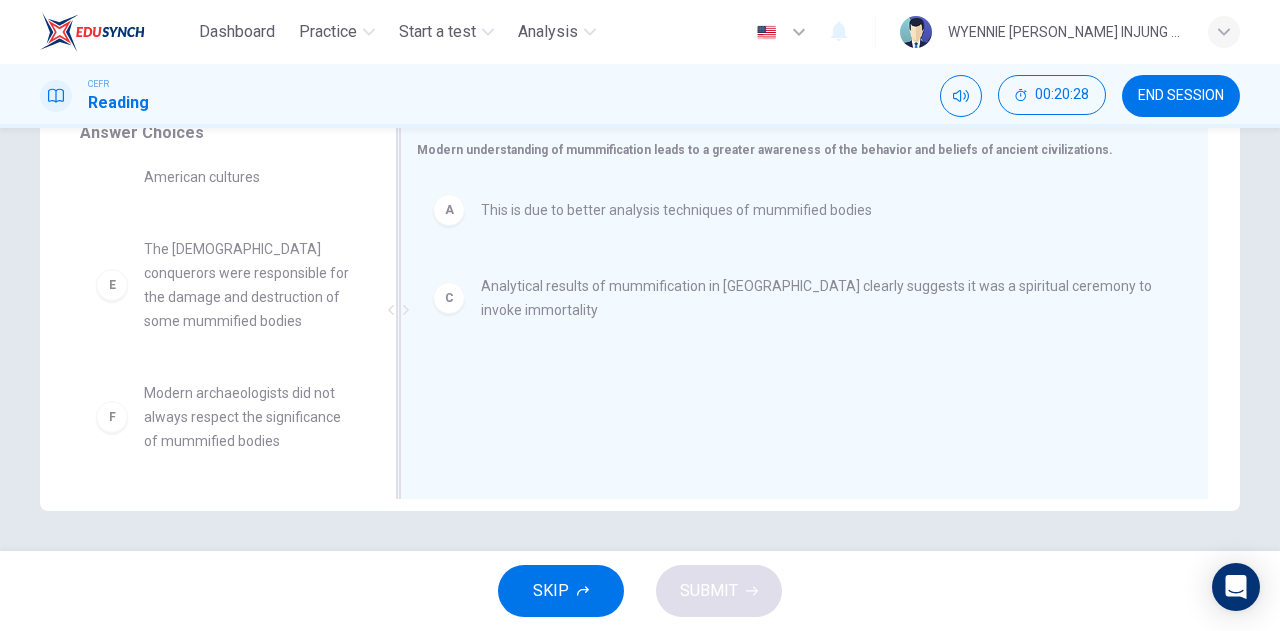 click on "C" at bounding box center (449, 298) 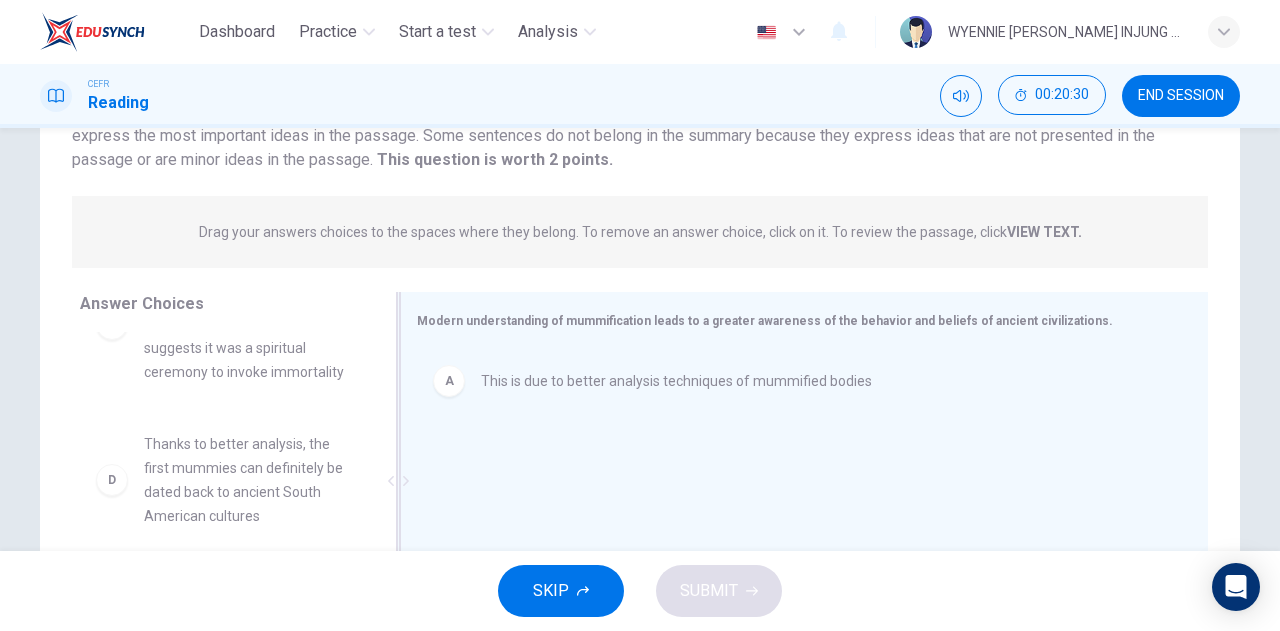 scroll, scrollTop: 174, scrollLeft: 0, axis: vertical 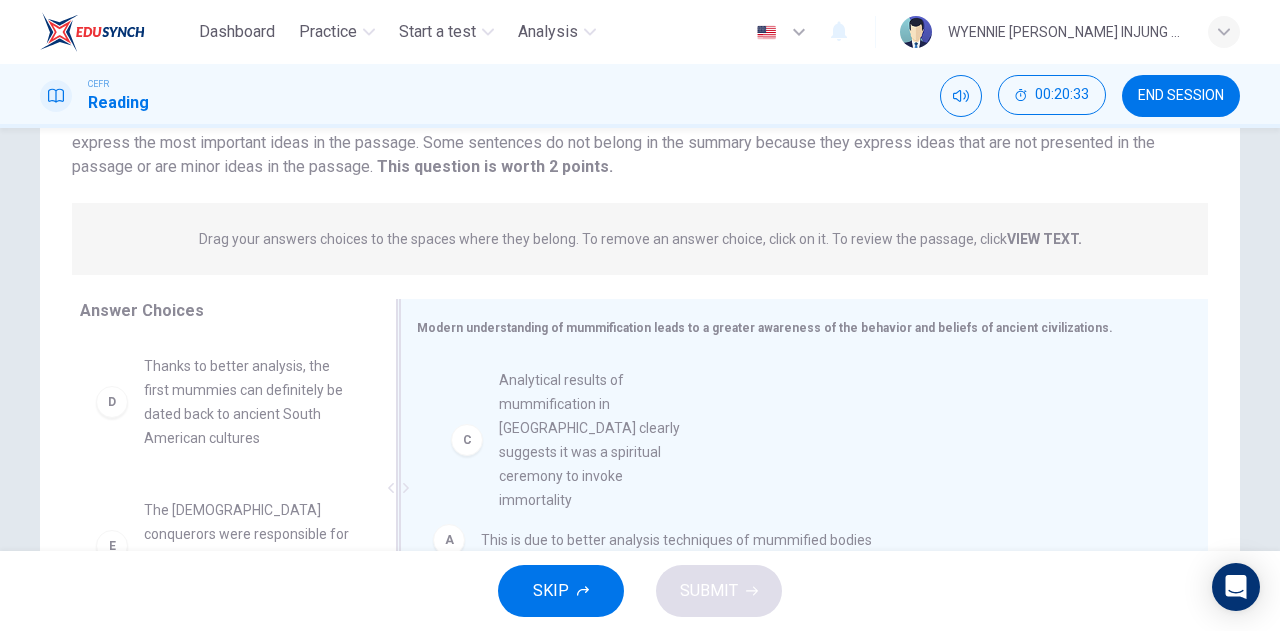 drag, startPoint x: 221, startPoint y: 475, endPoint x: 603, endPoint y: 485, distance: 382.13086 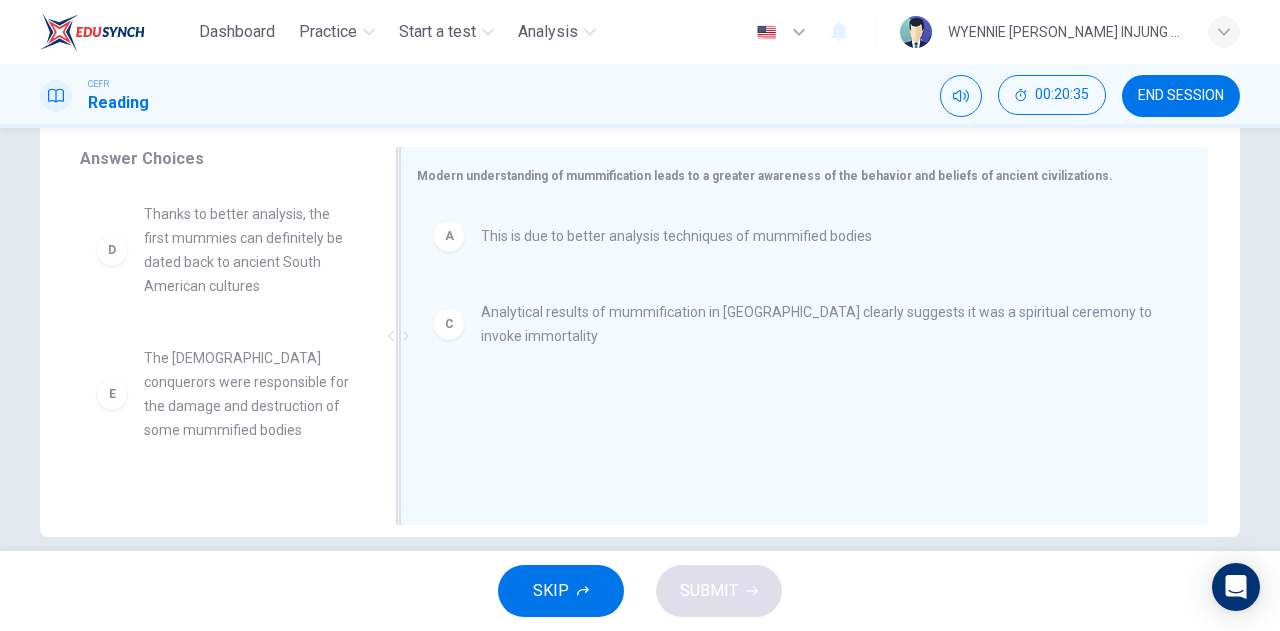 scroll, scrollTop: 328, scrollLeft: 0, axis: vertical 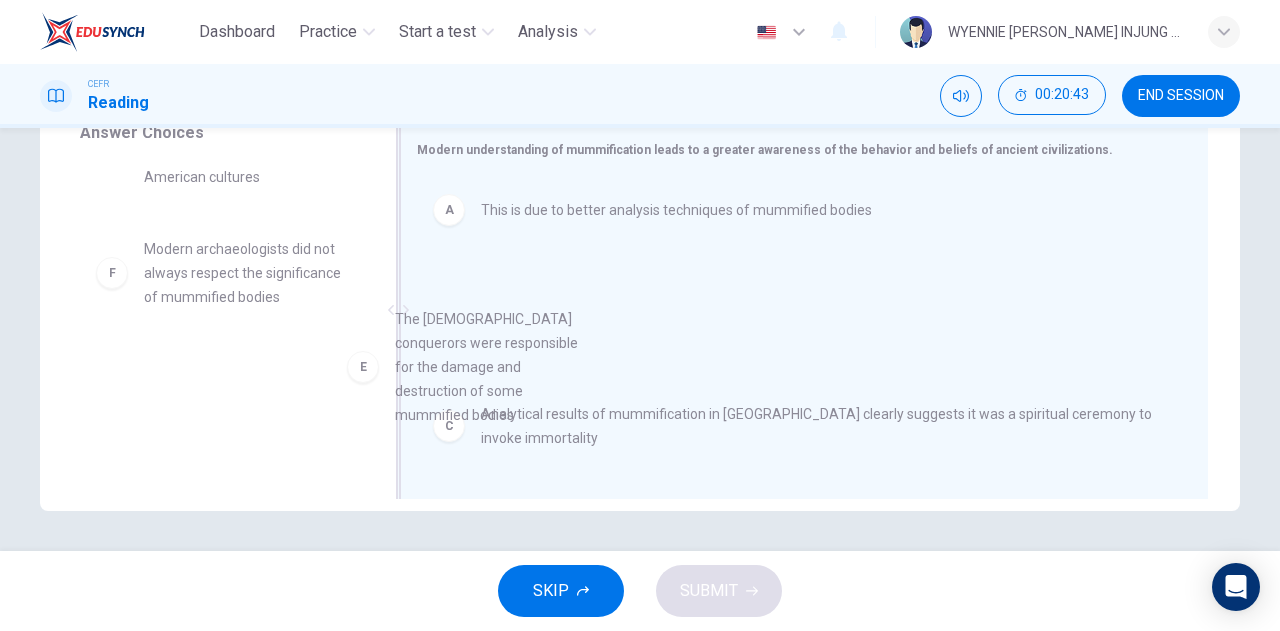 drag, startPoint x: 246, startPoint y: 299, endPoint x: 510, endPoint y: 370, distance: 273.38068 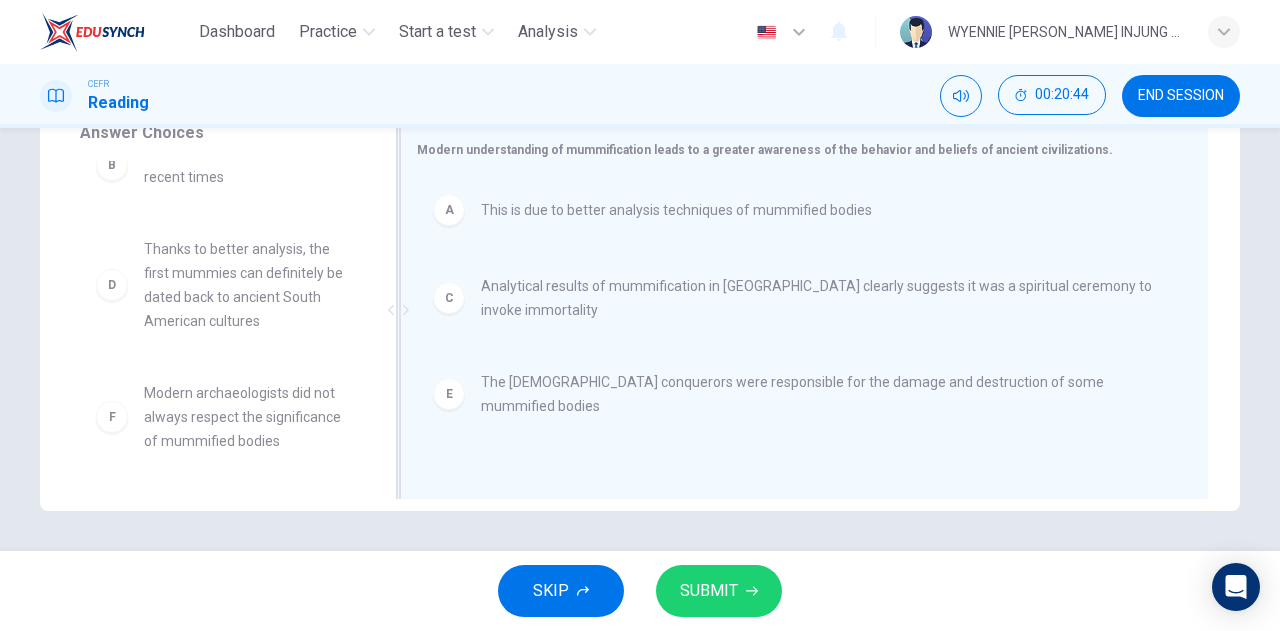 scroll, scrollTop: 36, scrollLeft: 0, axis: vertical 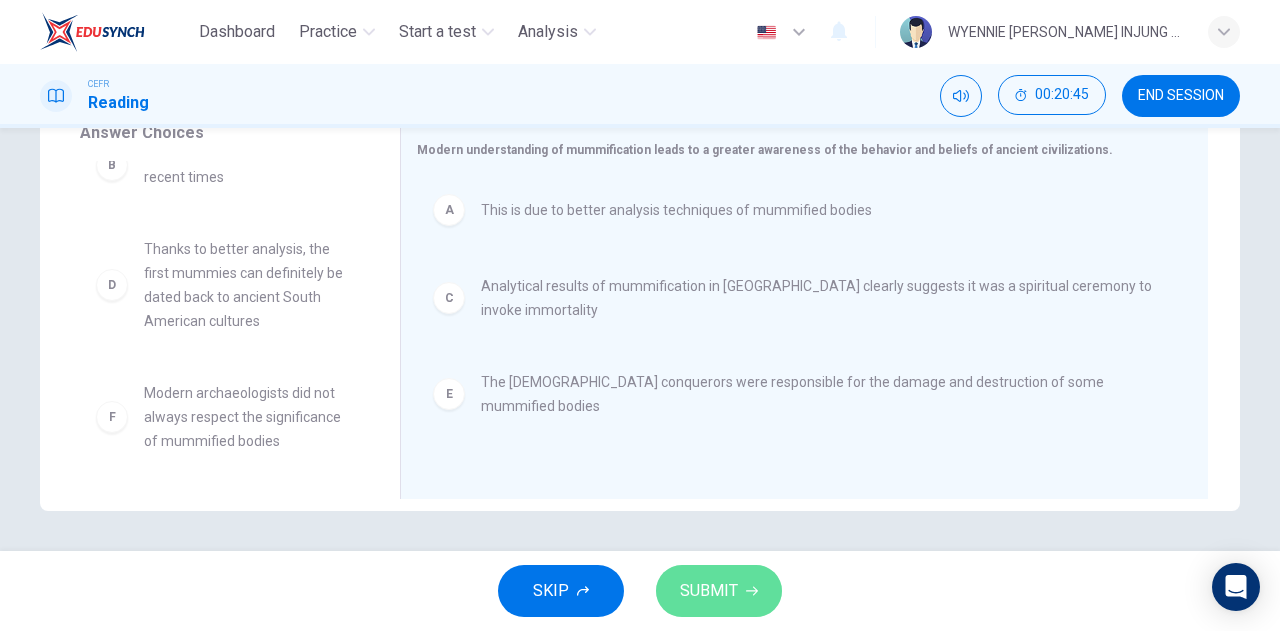 click on "SUBMIT" at bounding box center [709, 591] 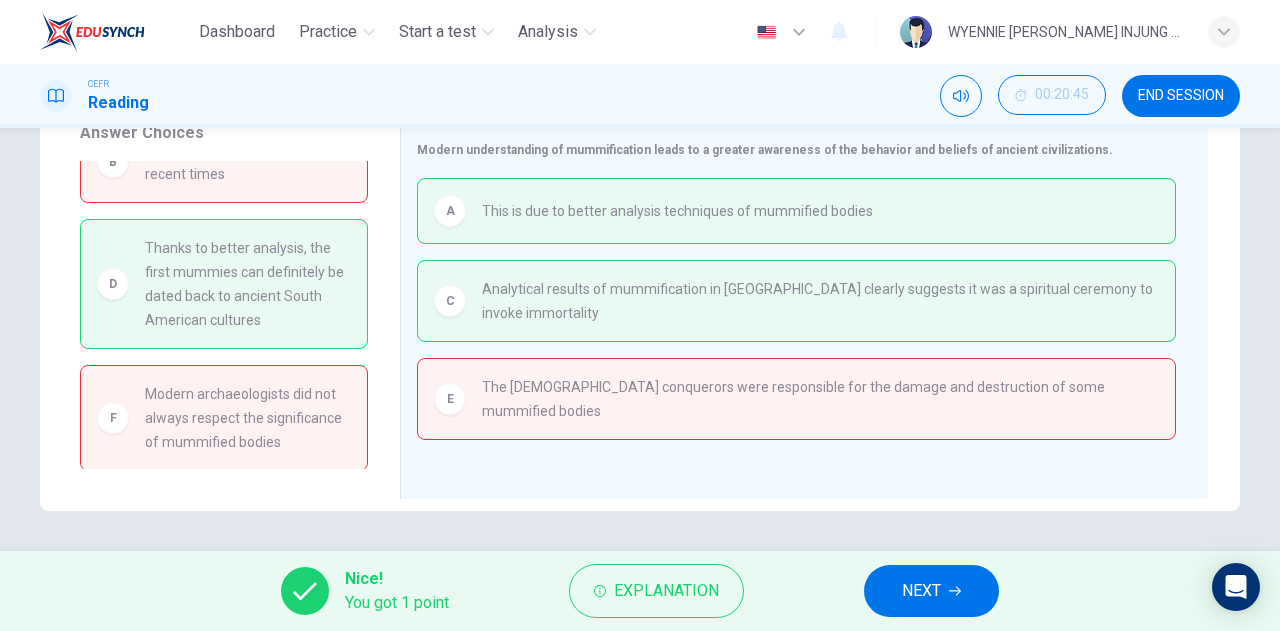 scroll, scrollTop: 0, scrollLeft: 0, axis: both 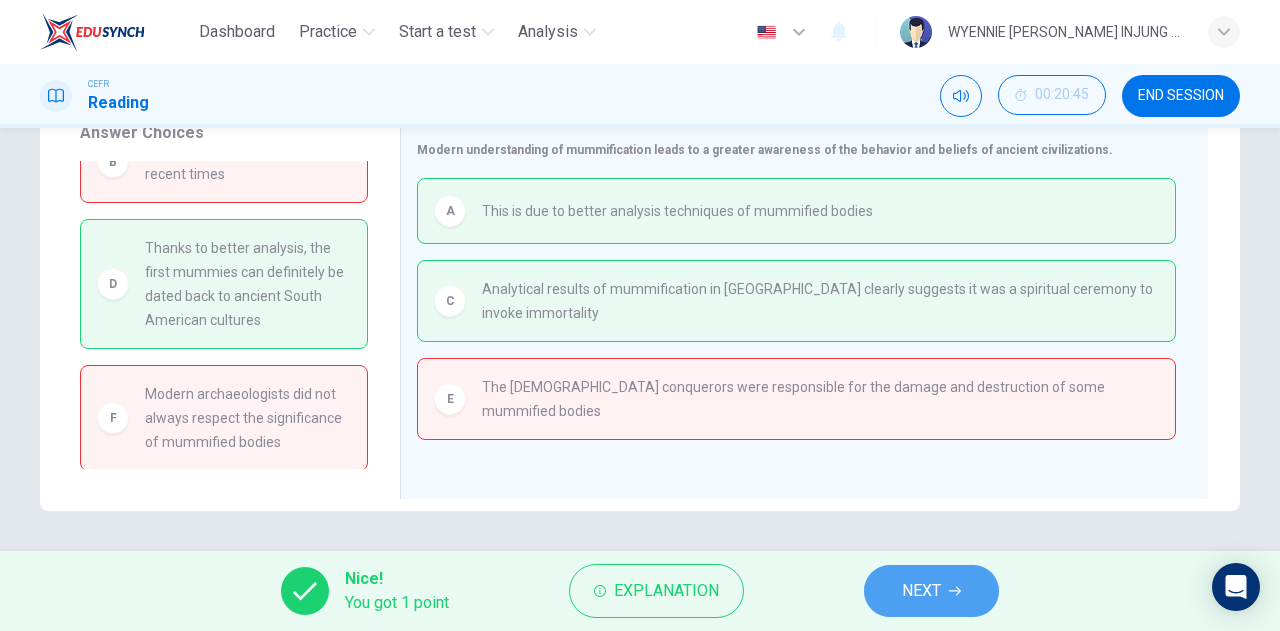 click on "NEXT" at bounding box center [921, 591] 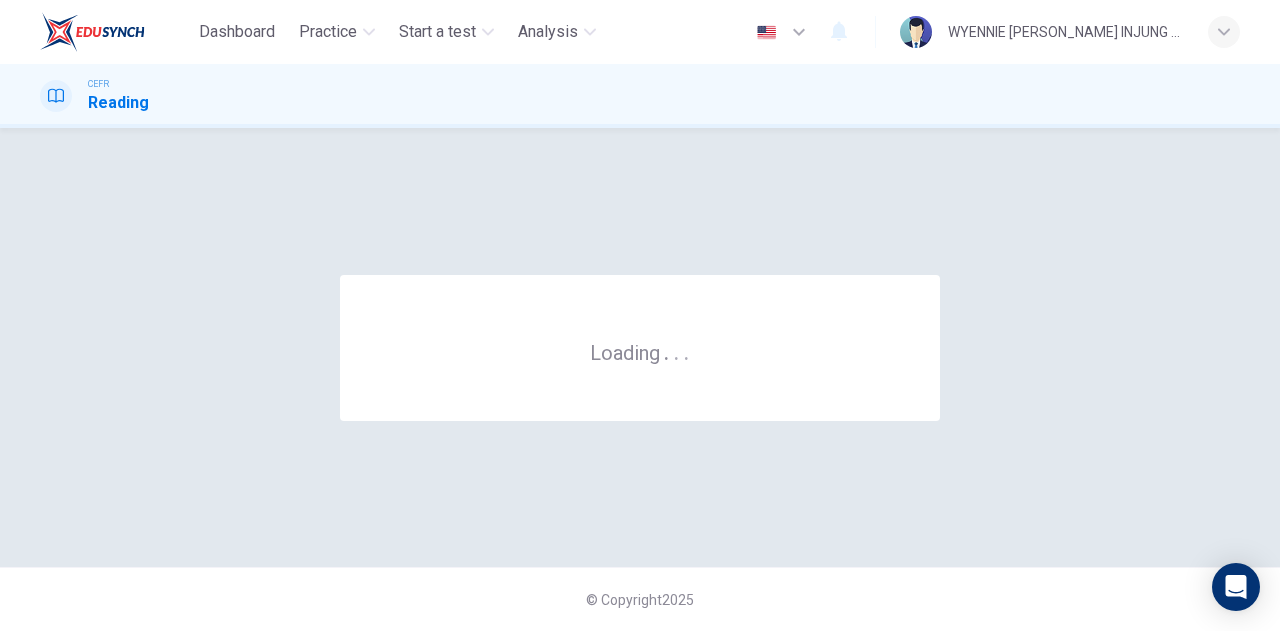 scroll, scrollTop: 0, scrollLeft: 0, axis: both 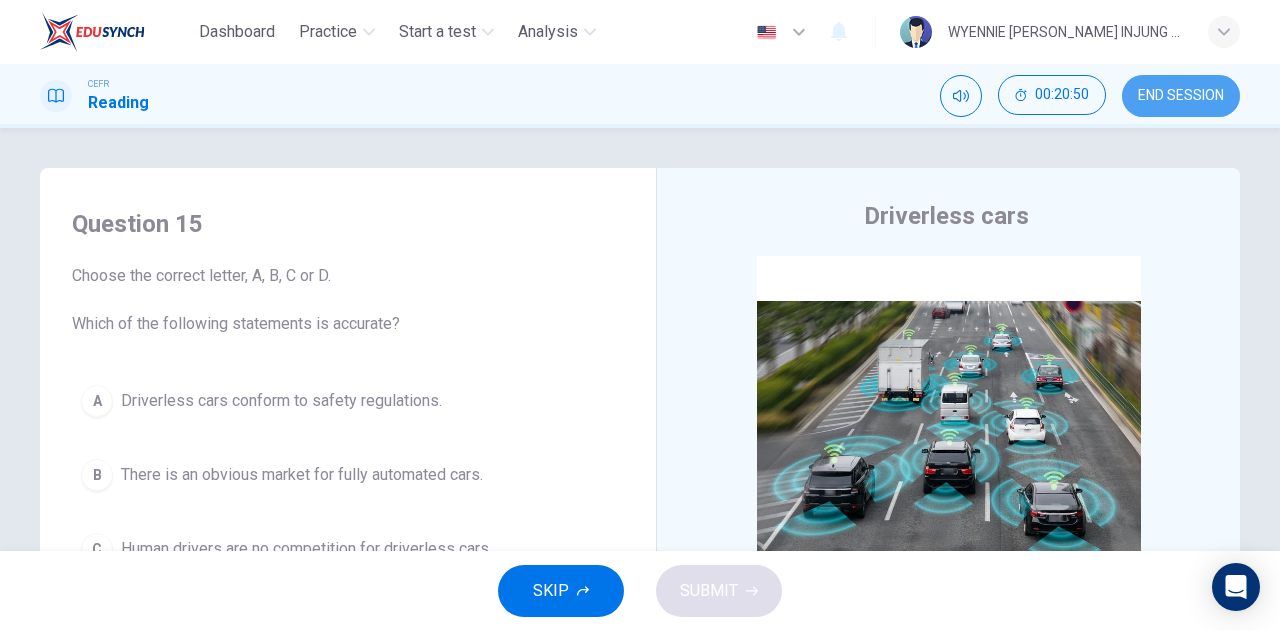 click on "END SESSION" at bounding box center (1181, 96) 